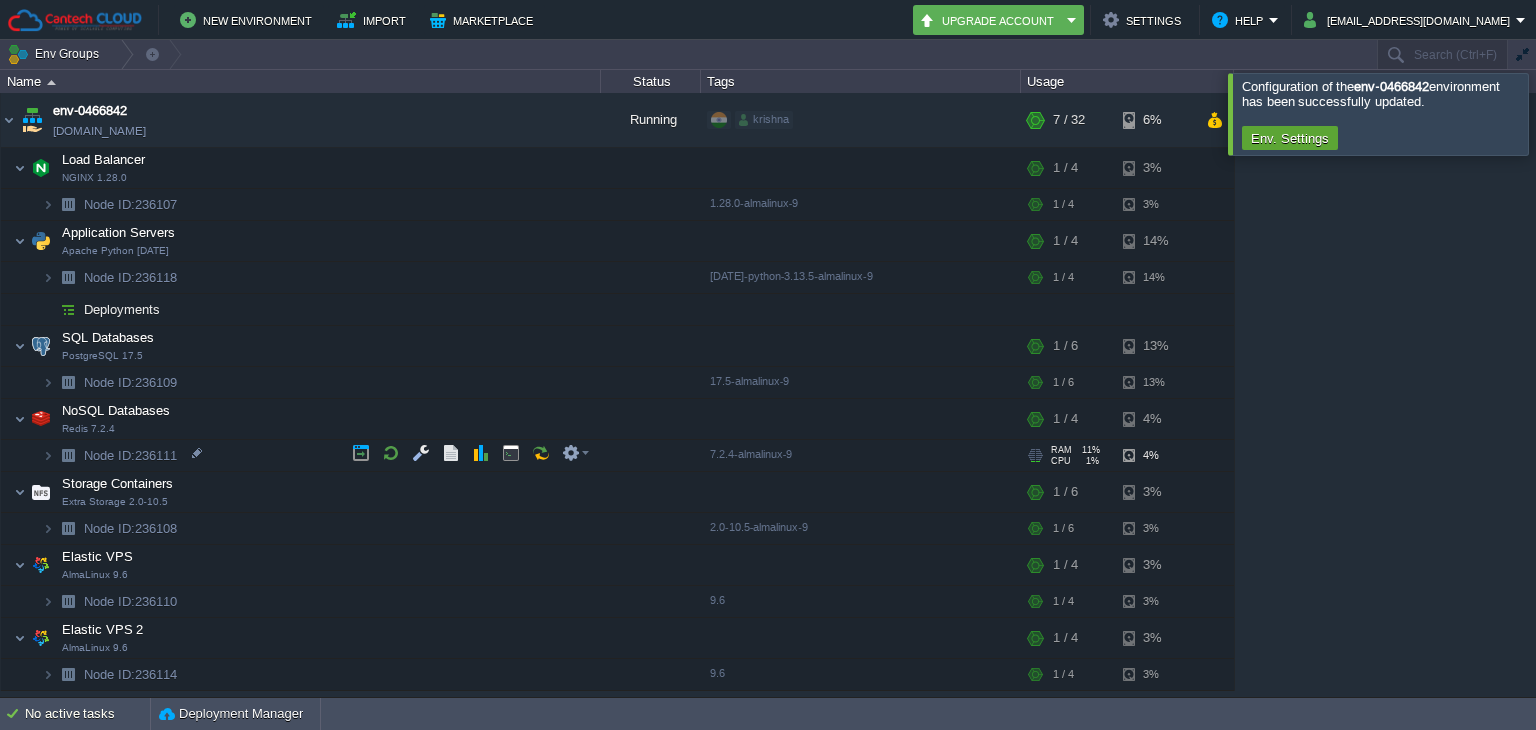 scroll, scrollTop: 0, scrollLeft: 0, axis: both 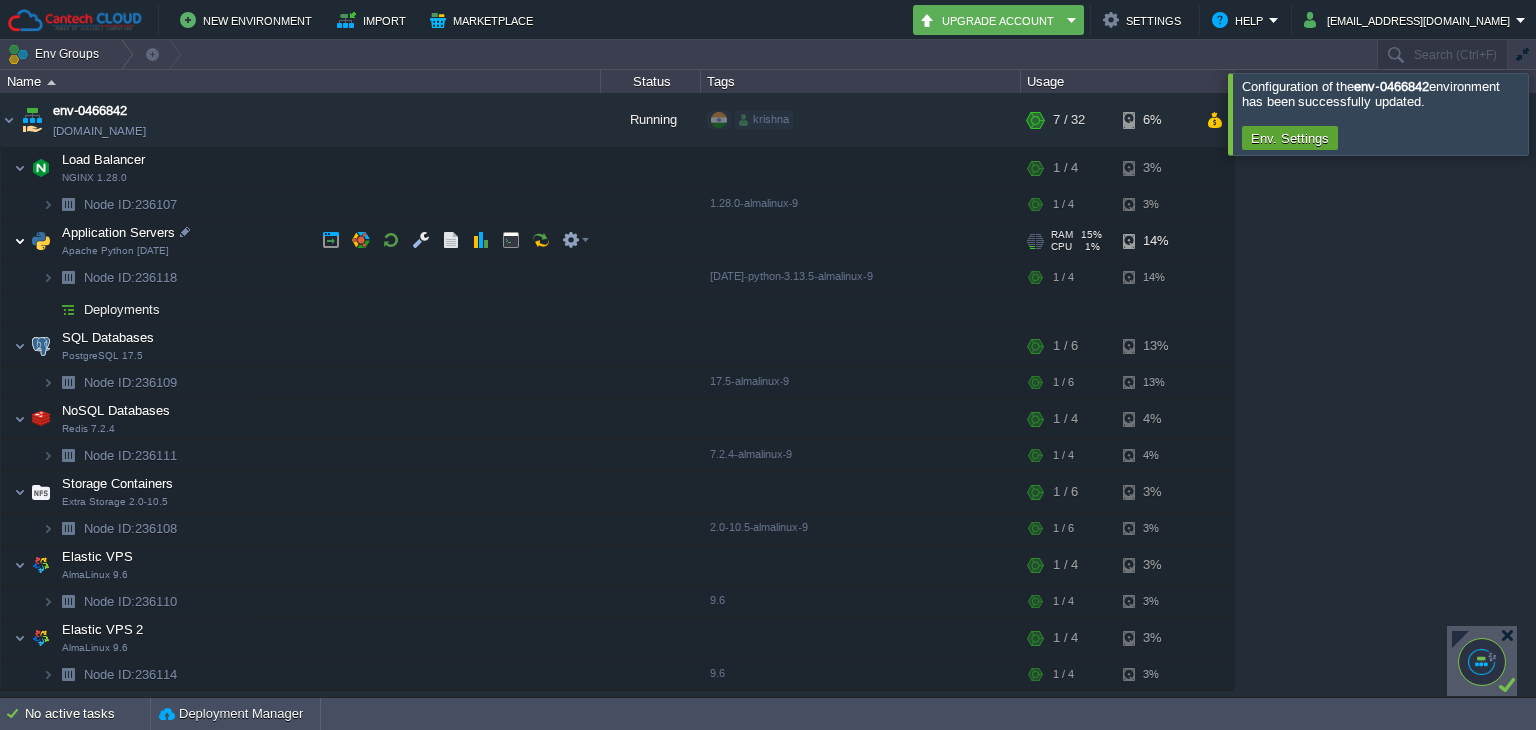 click at bounding box center [20, 241] 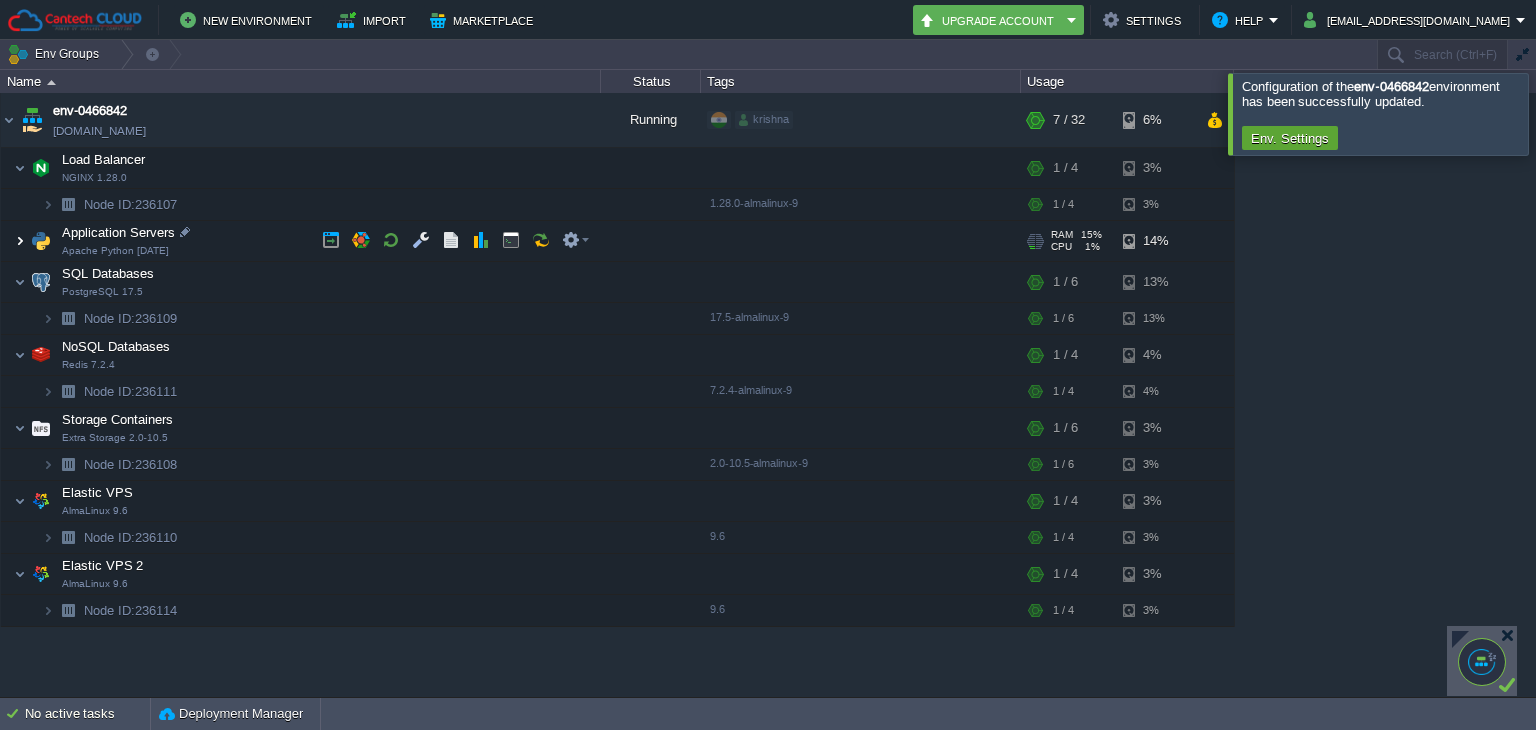 click at bounding box center [20, 241] 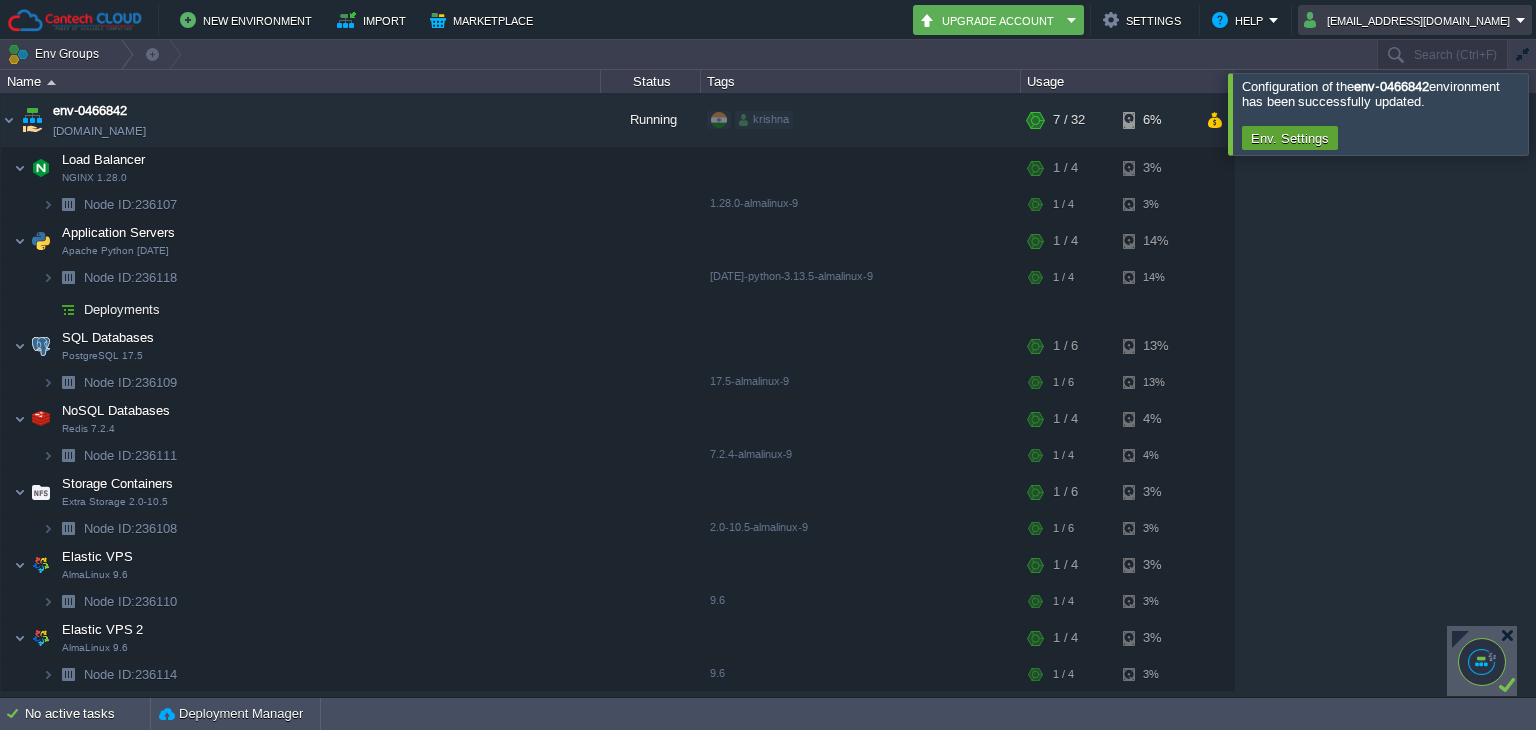 click on "[EMAIL_ADDRESS][DOMAIN_NAME]" at bounding box center (1415, 20) 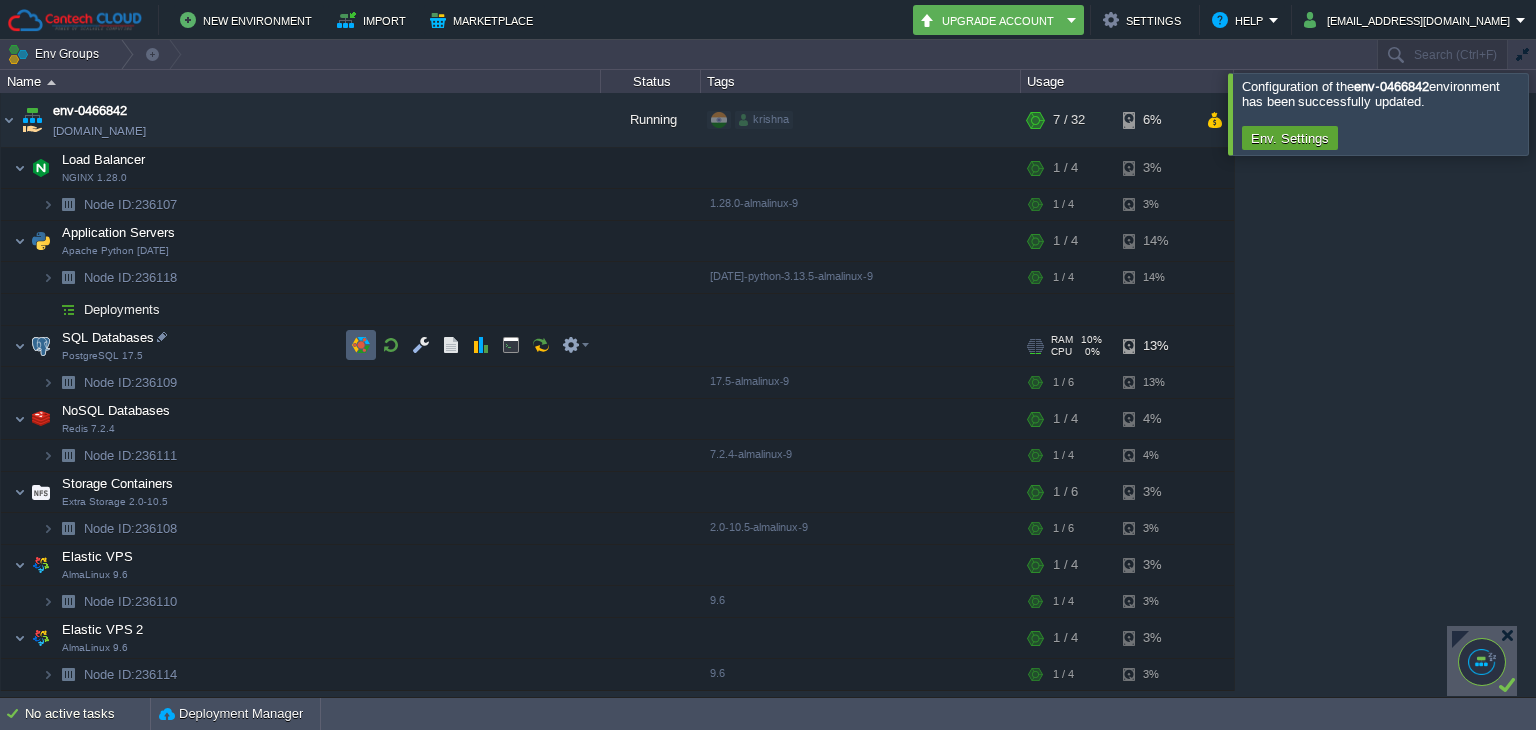 click at bounding box center [361, 345] 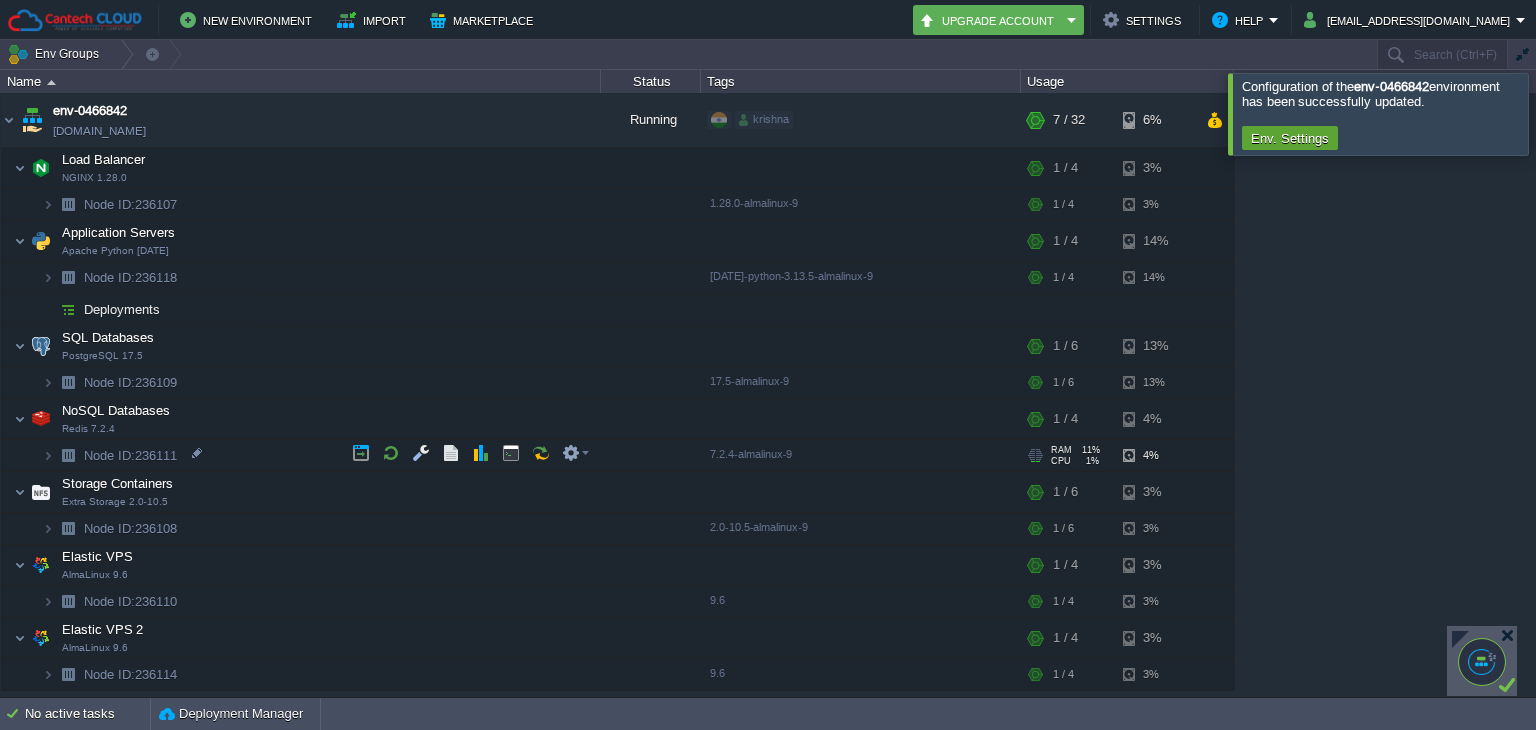click on "Node ID:  236111" at bounding box center [301, 456] 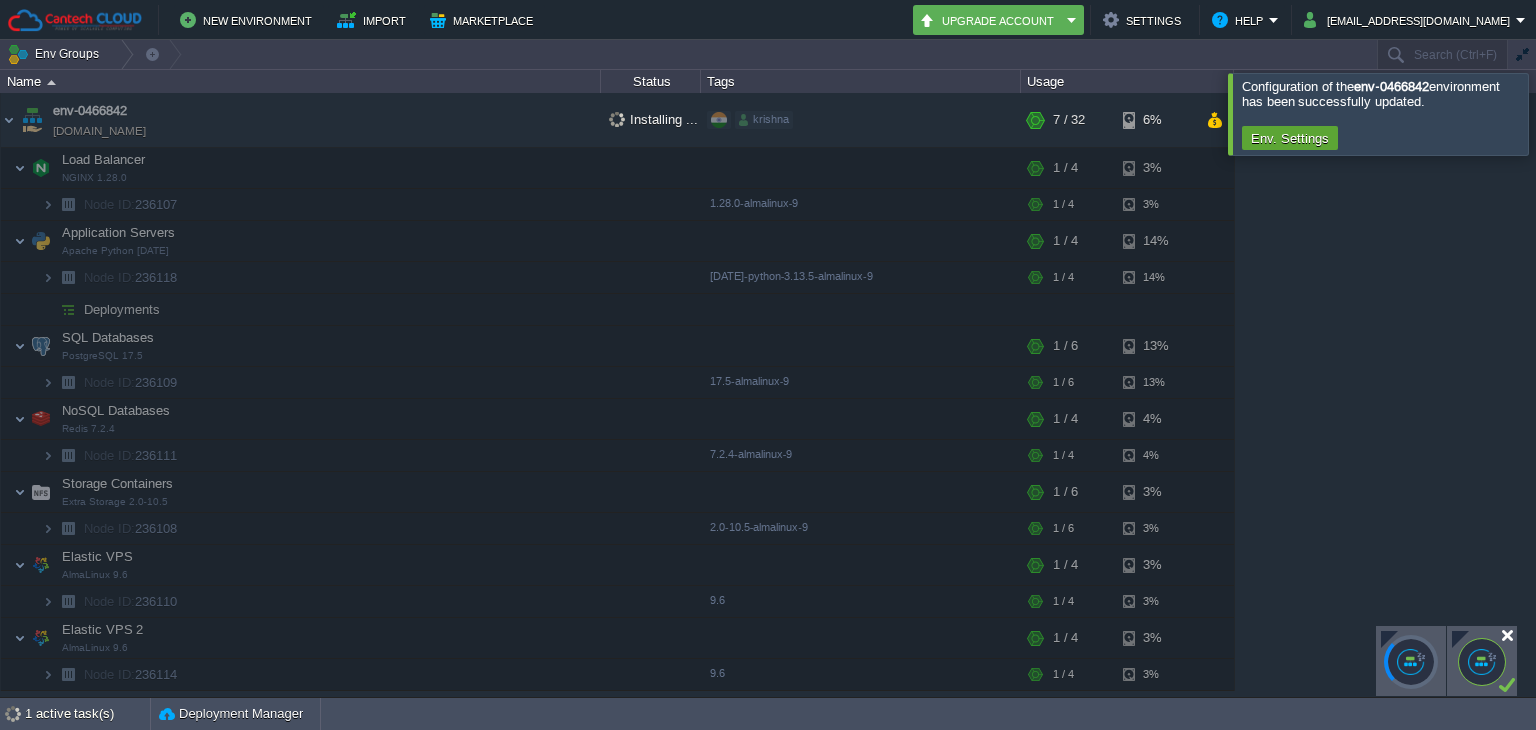 click at bounding box center (1507, 635) 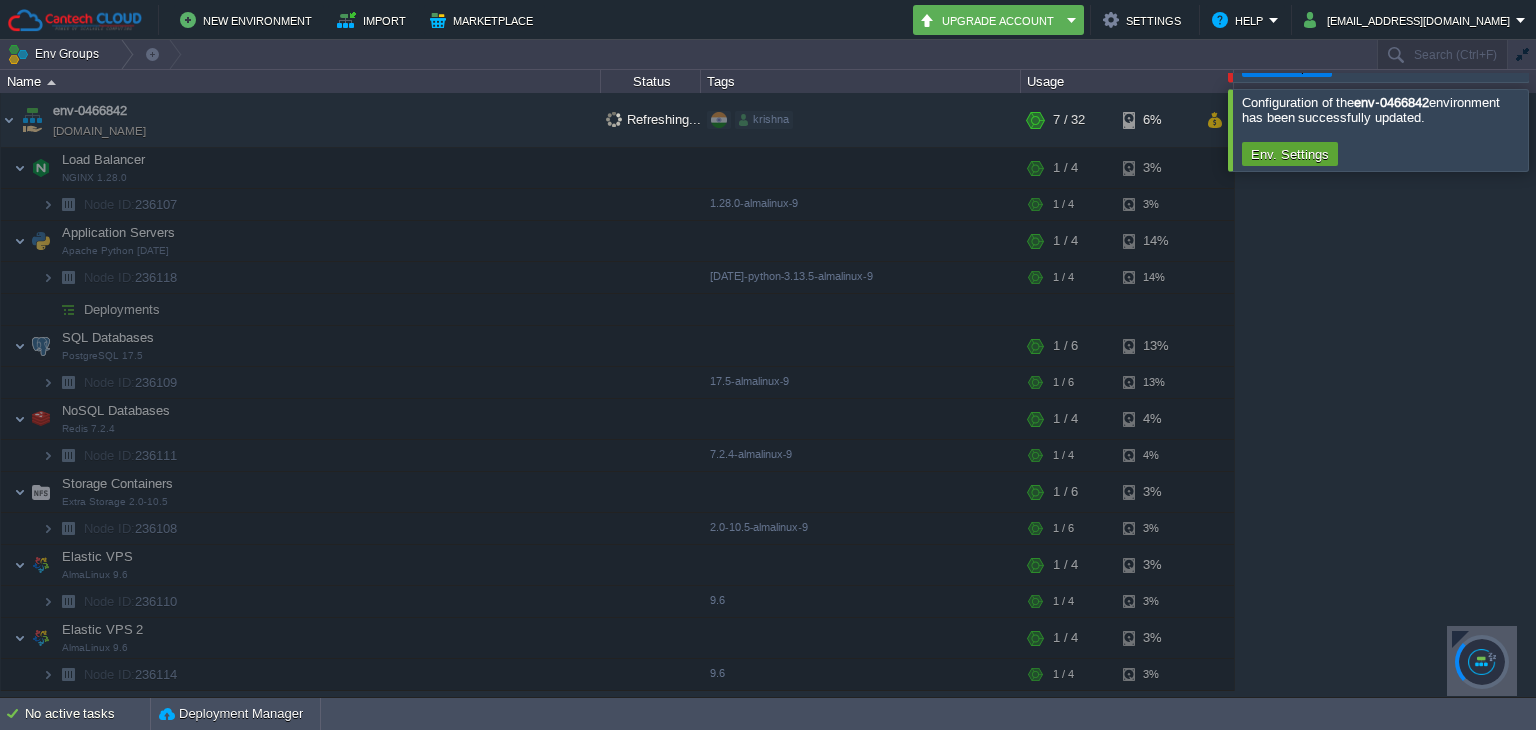 click at bounding box center [1482, 661] 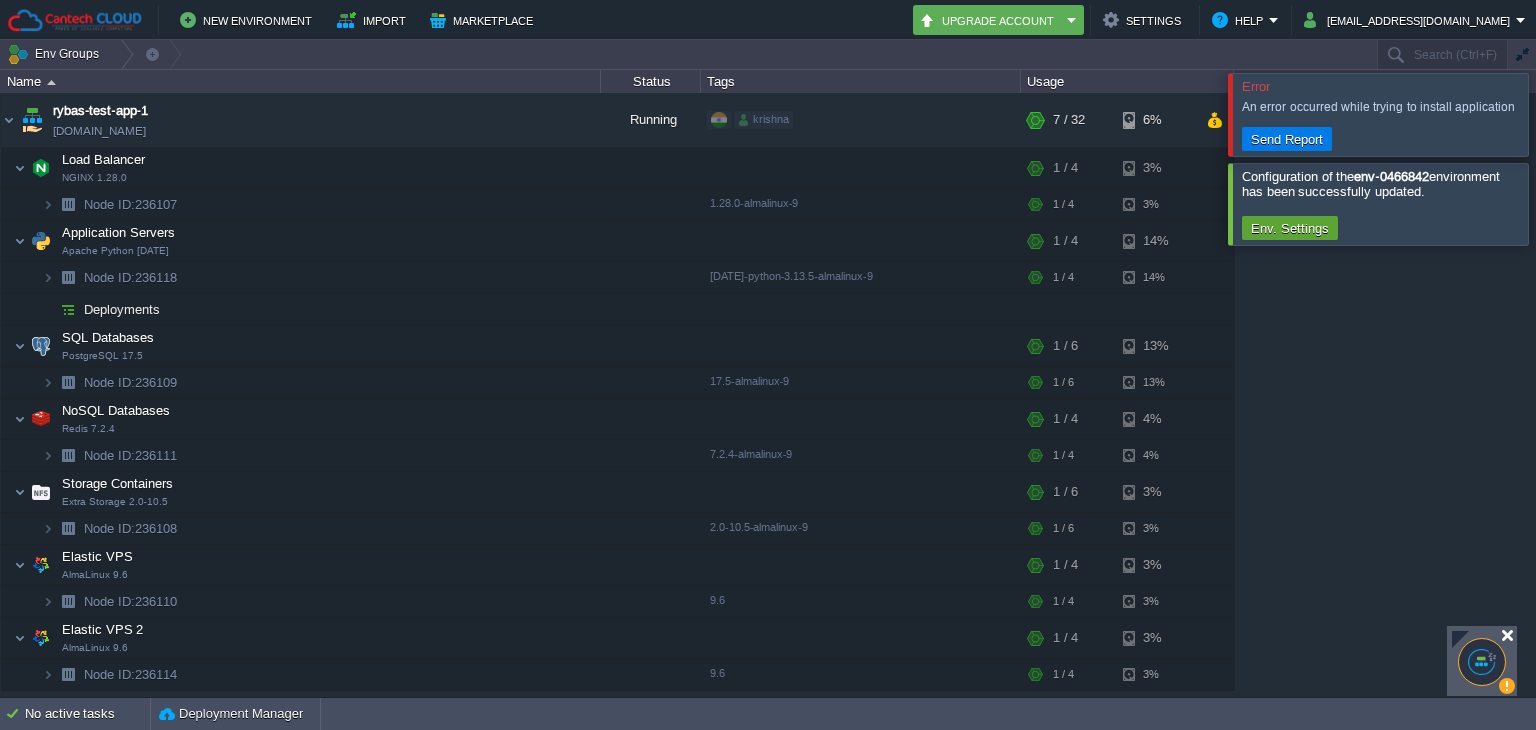 click at bounding box center (1507, 635) 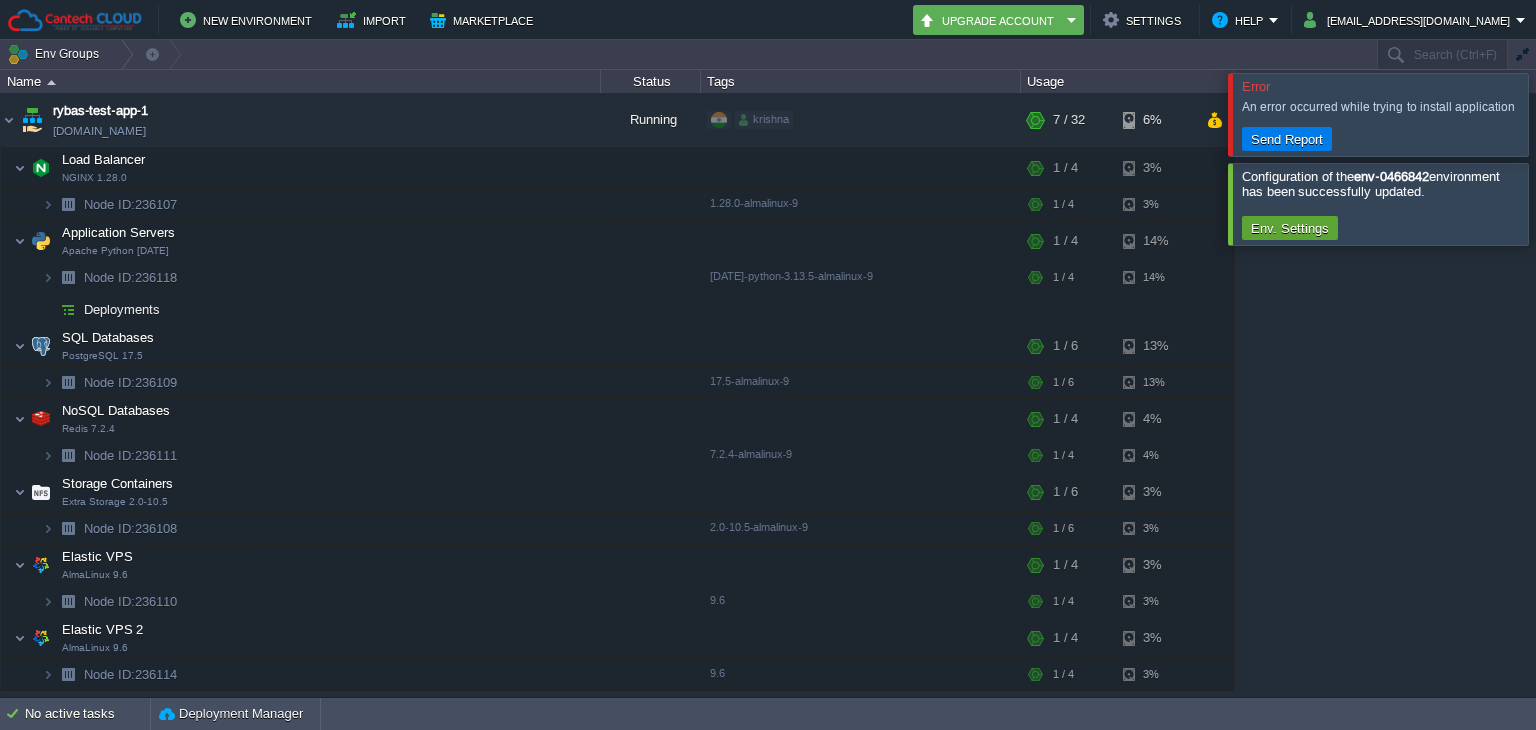 click at bounding box center (1560, 203) 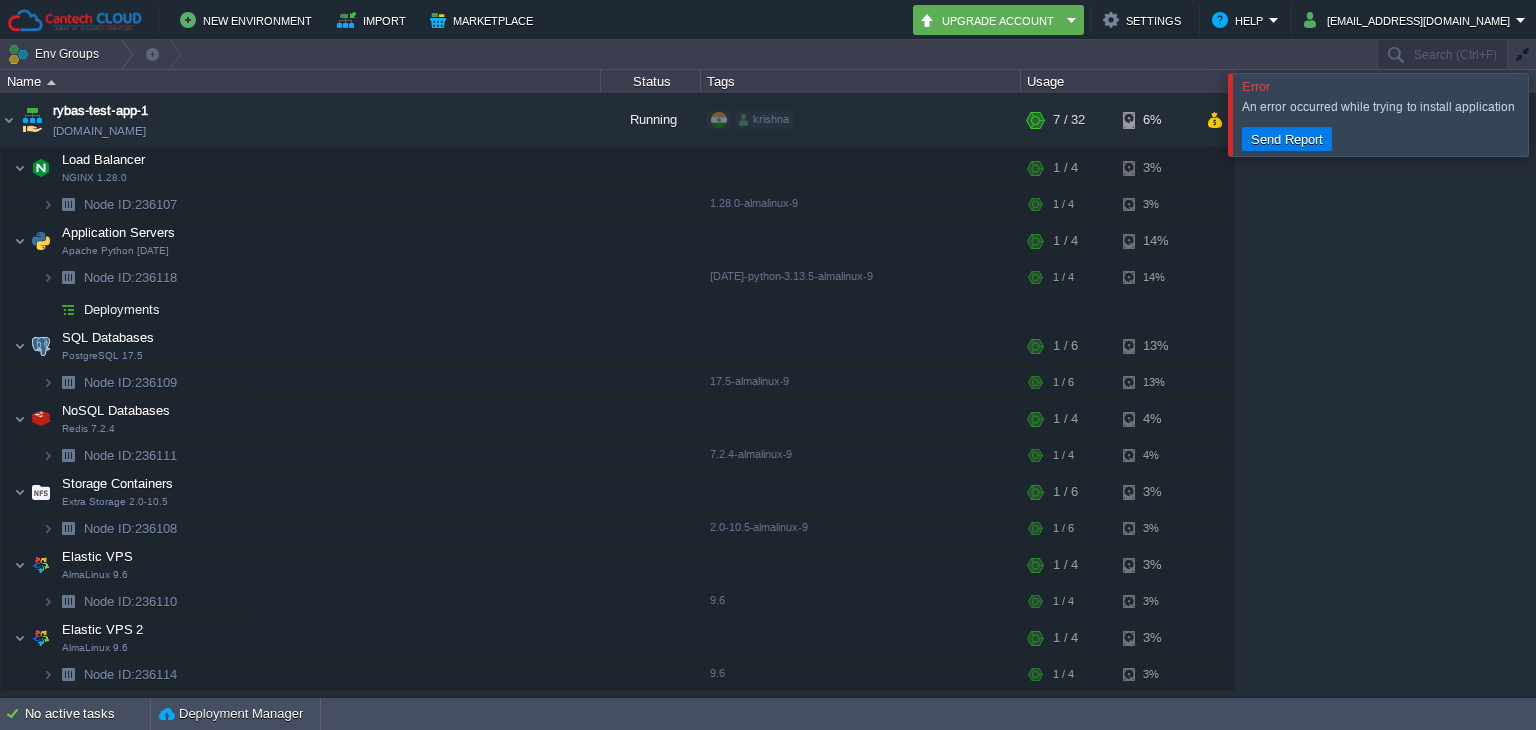 click at bounding box center [1560, 114] 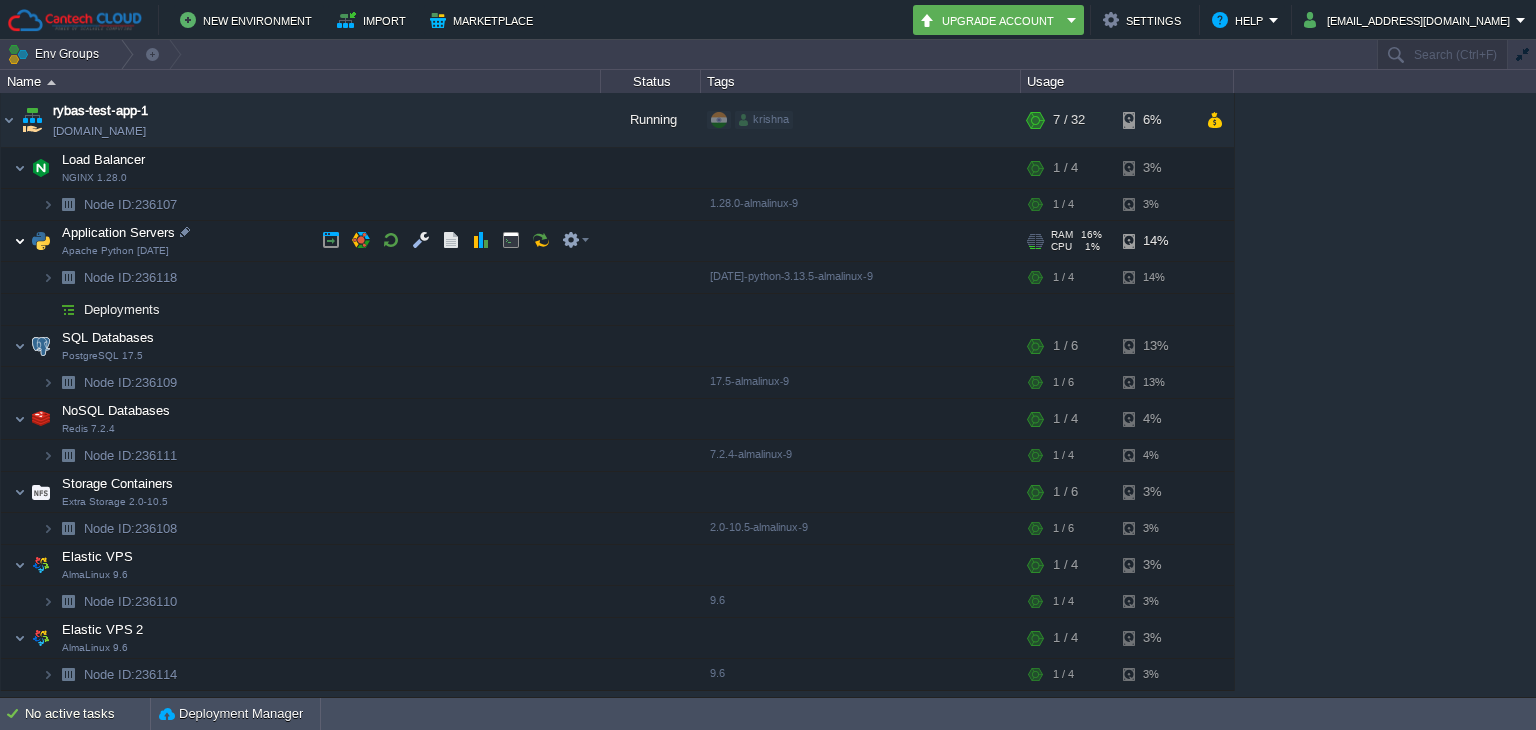 click at bounding box center (20, 241) 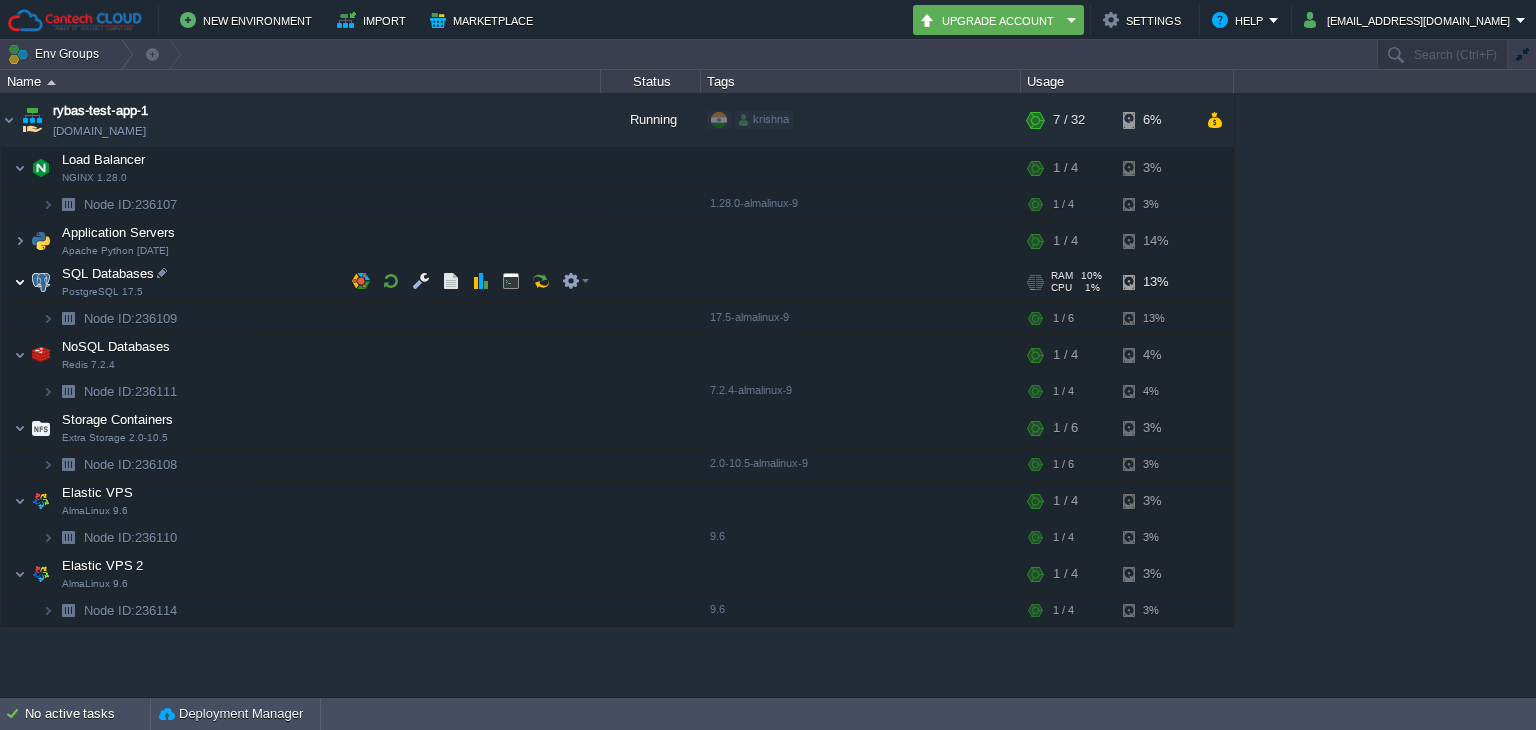click at bounding box center [20, 282] 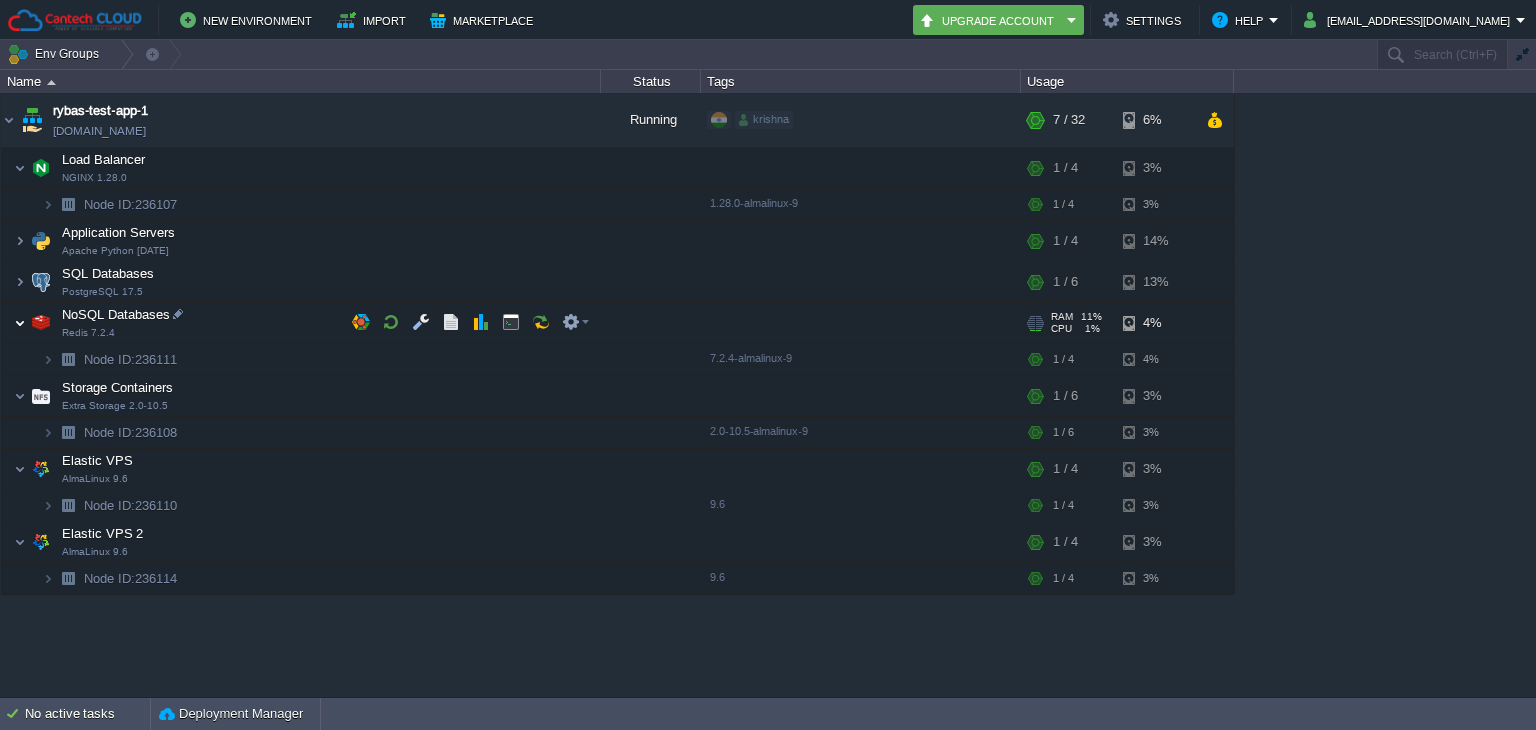 click at bounding box center [20, 323] 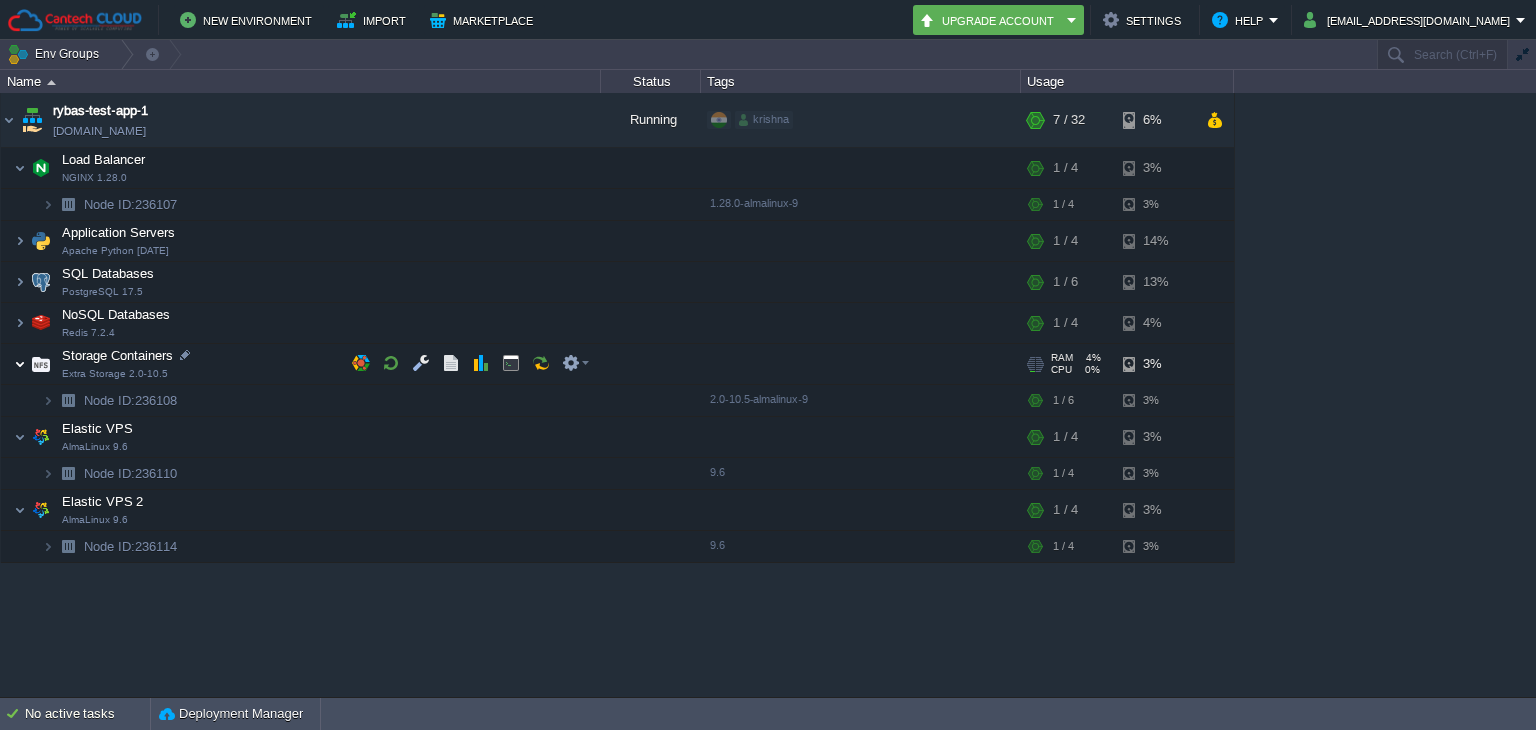 click at bounding box center (20, 364) 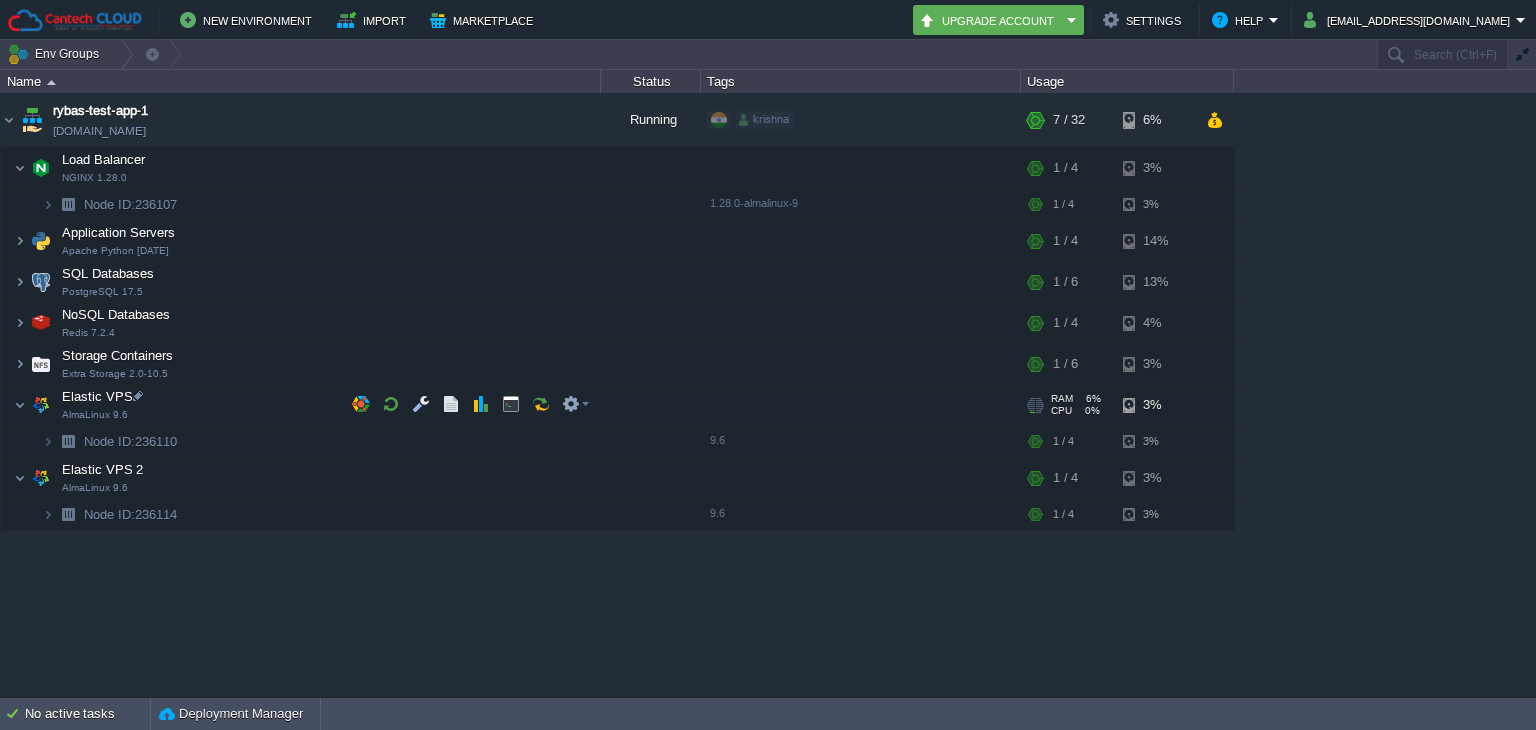 click at bounding box center [7, 394] 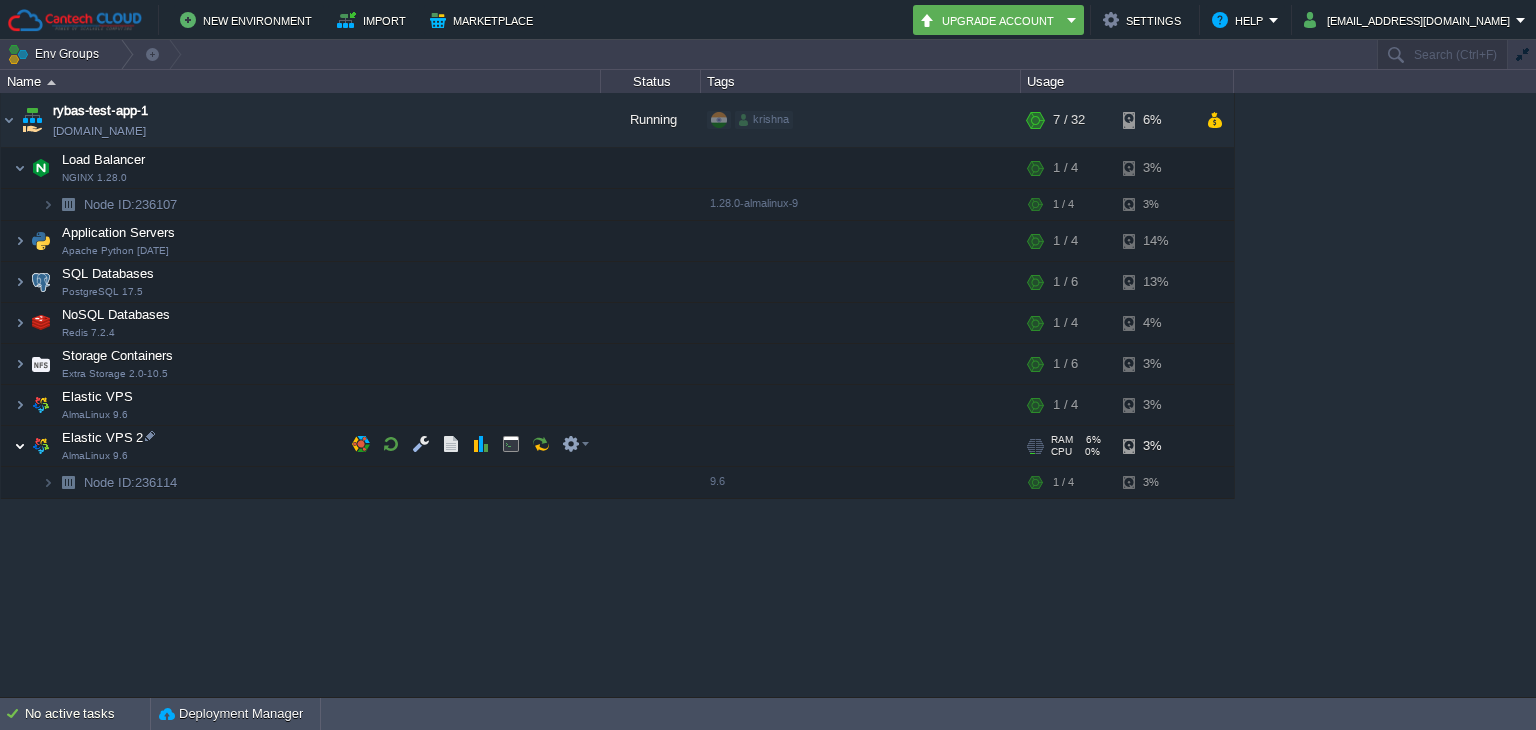 click at bounding box center (20, 446) 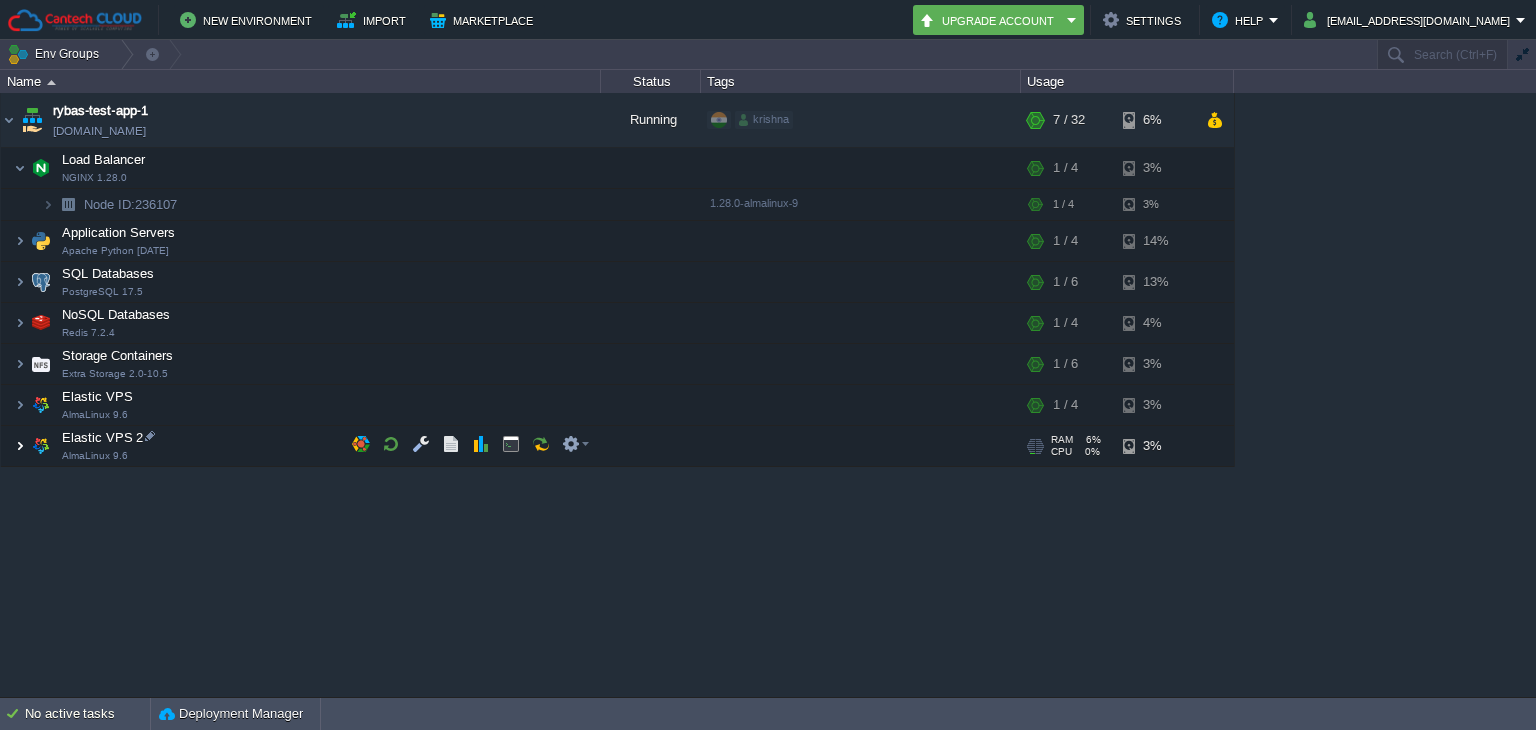 click at bounding box center (20, 446) 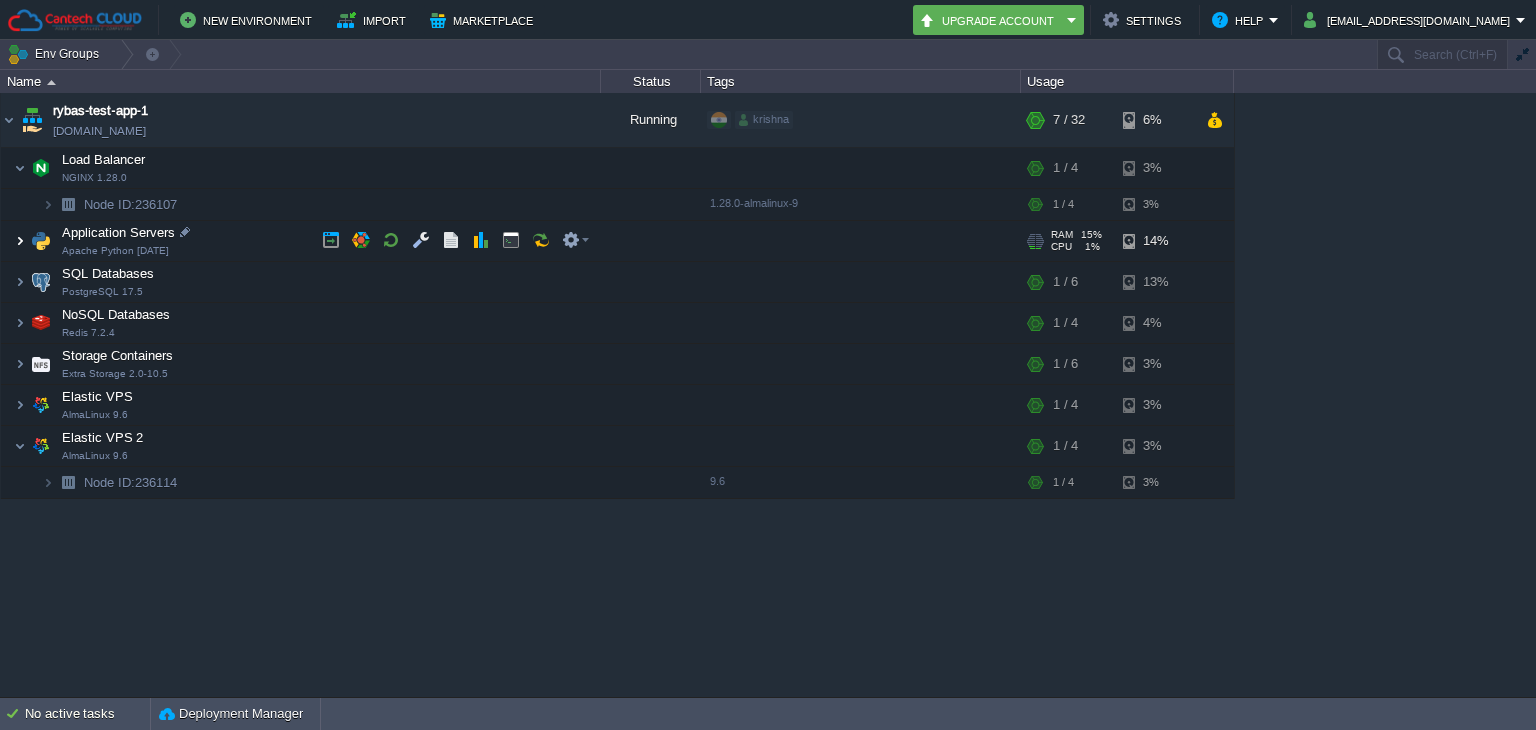 click at bounding box center [20, 241] 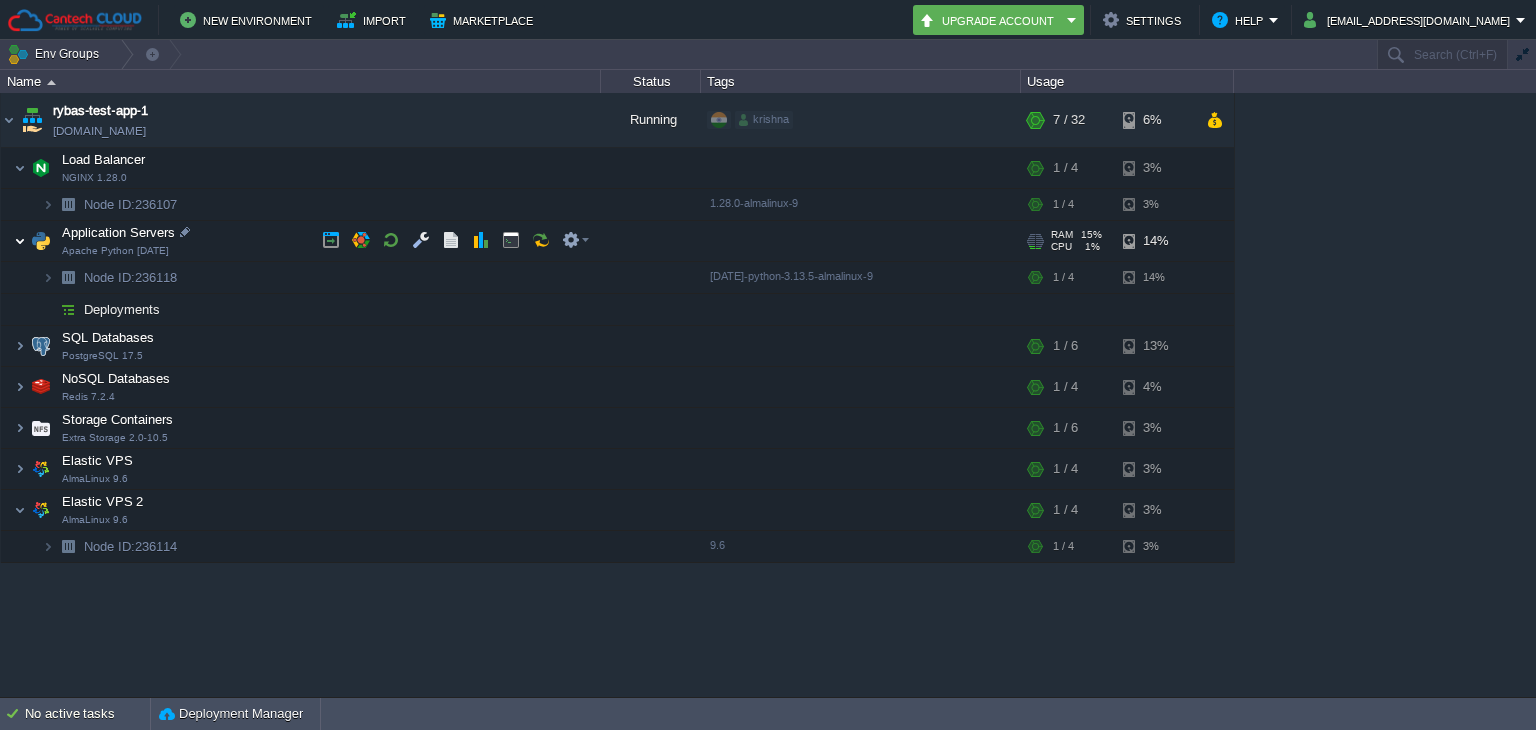 click at bounding box center [20, 241] 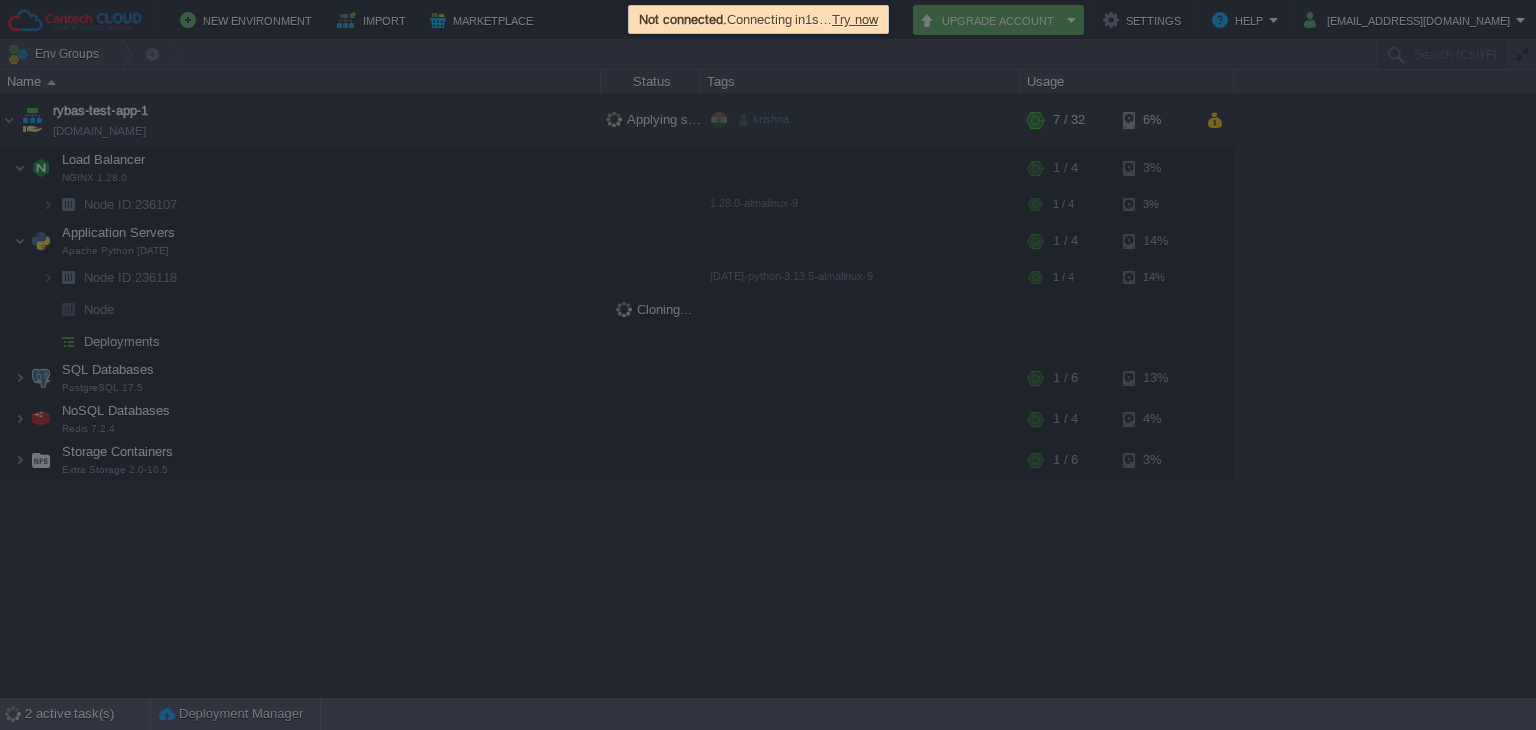 click at bounding box center (768, 365) 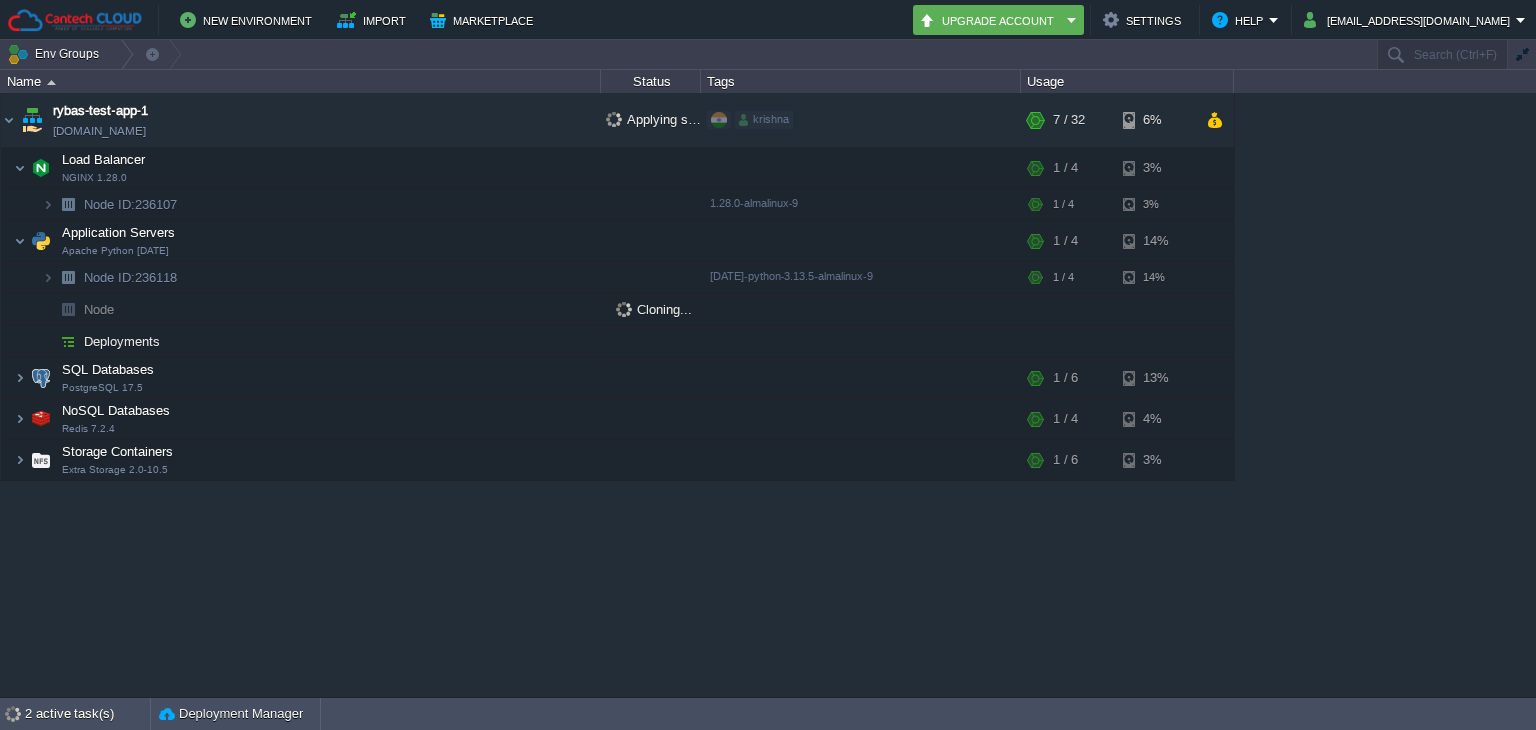 click on "rybas-test-app-1 [DOMAIN_NAME] Applying settings...                               krishna              + Add to Env Group                                                                                                                                                            RAM                 8%                                         CPU                 1%                             7 / 32                    6%       Load Balancer NGINX 1.28.0                                                                                                                                                            RAM                 6%                                         CPU                 0%                             1 / 4                    3%     Node ID:  236107                                                1.28.0-almalinux-9                                                                                                                                                            RAM 6% 0%" at bounding box center (768, 395) 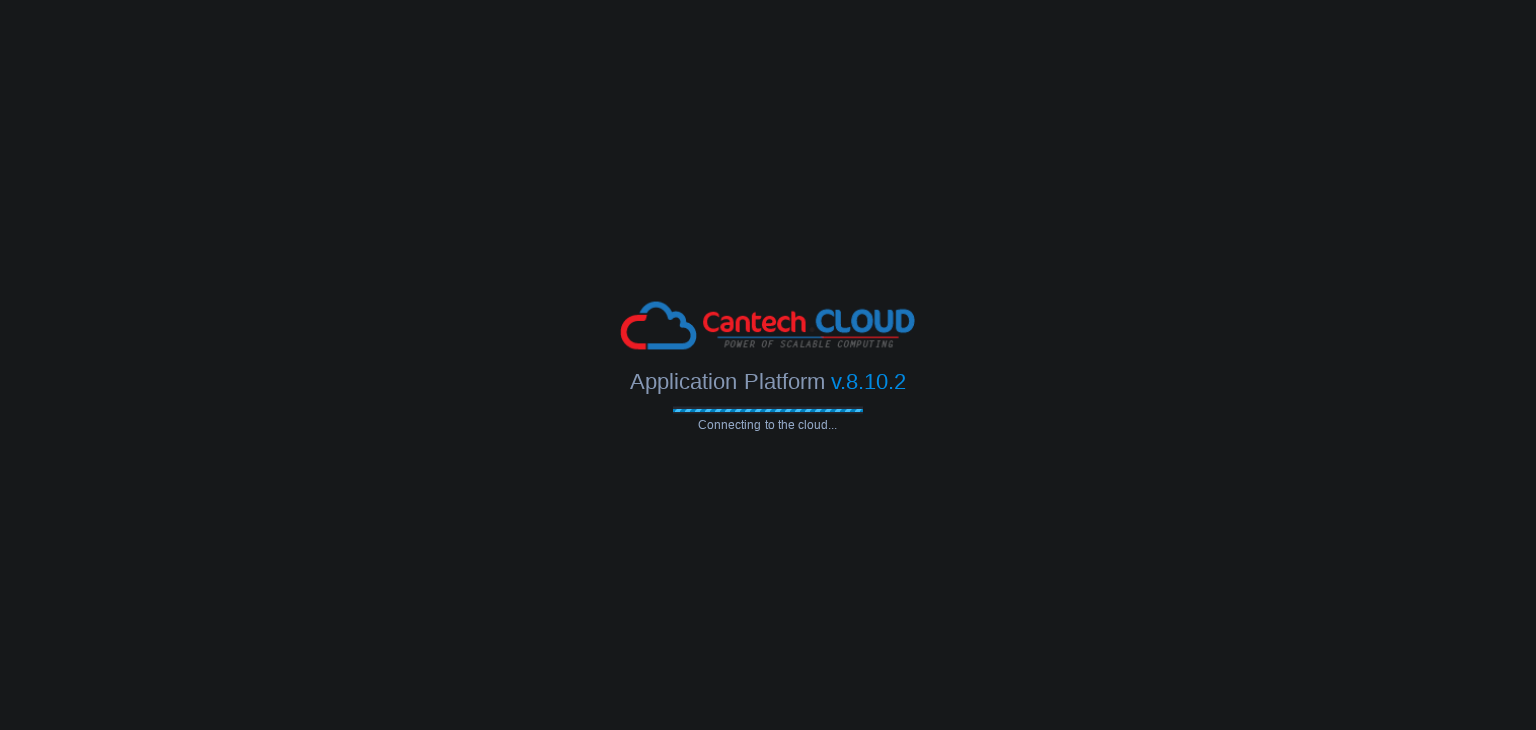 scroll, scrollTop: 0, scrollLeft: 0, axis: both 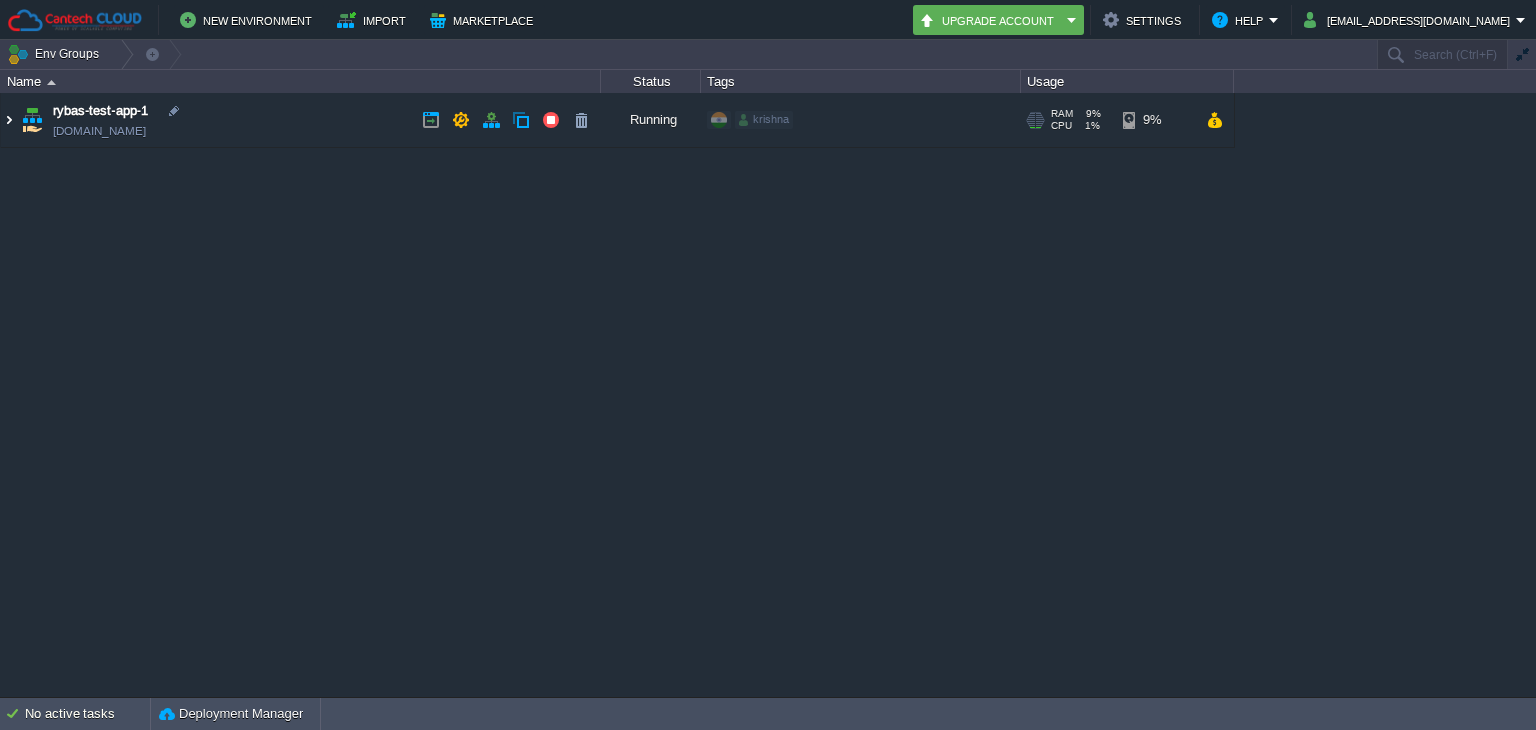 click at bounding box center [9, 120] 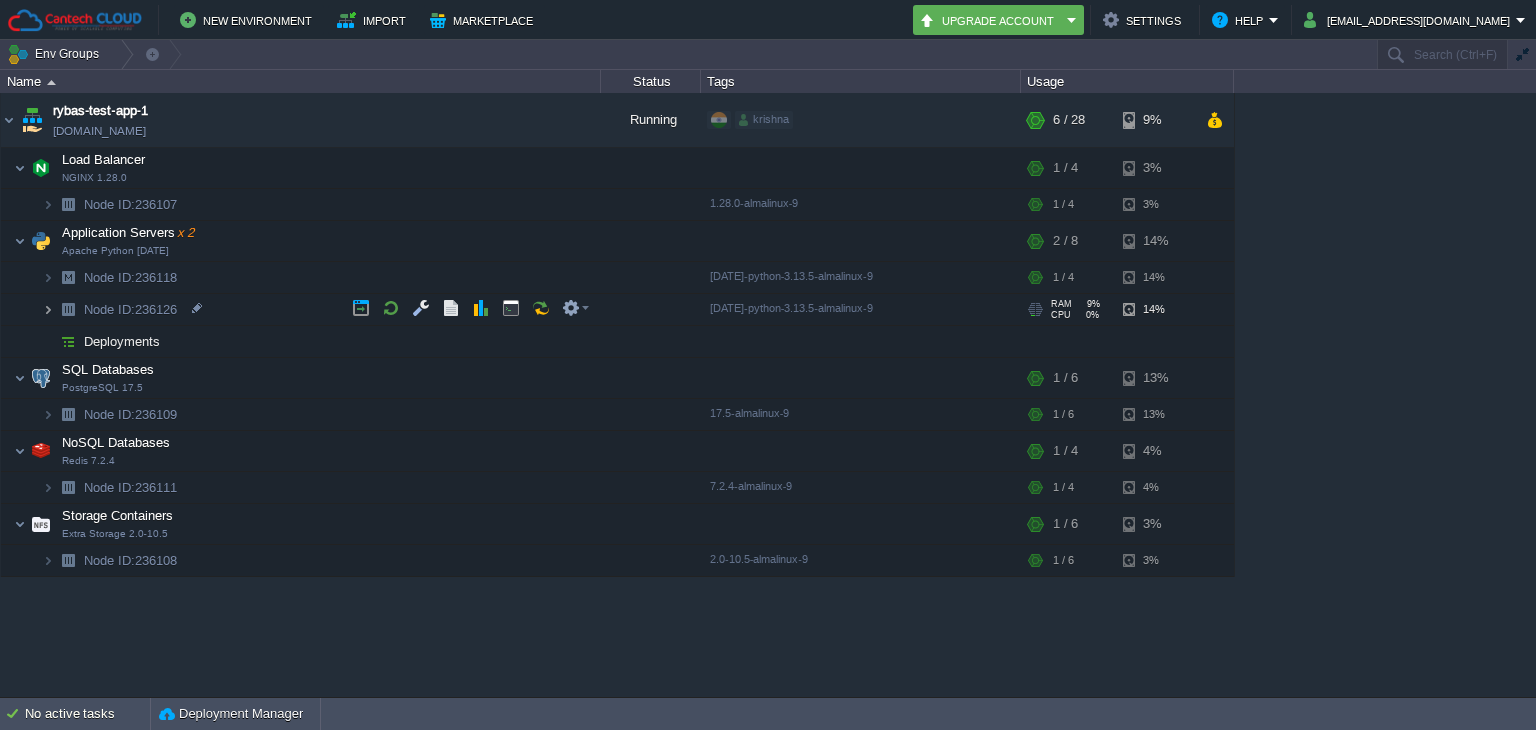 click at bounding box center [48, 309] 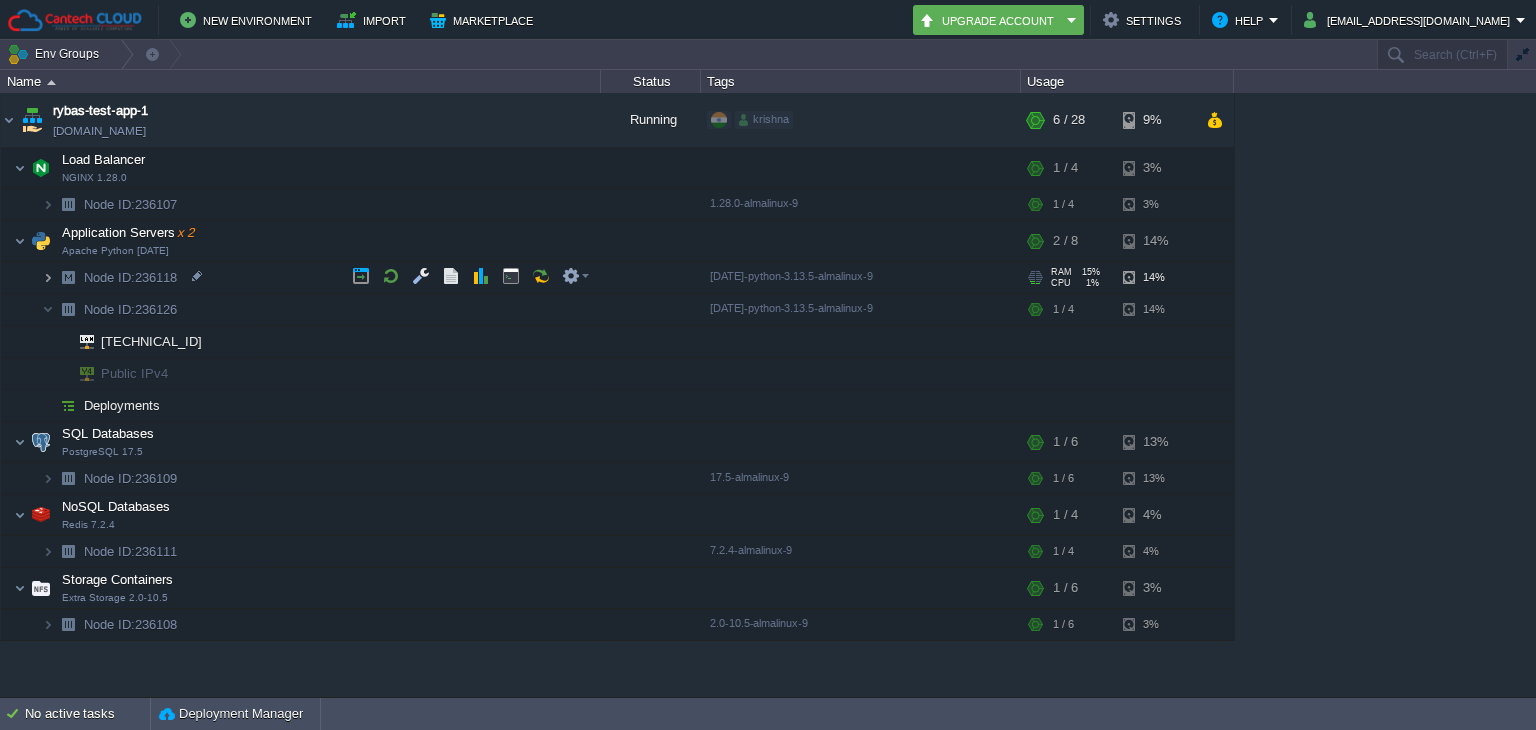 click at bounding box center [48, 277] 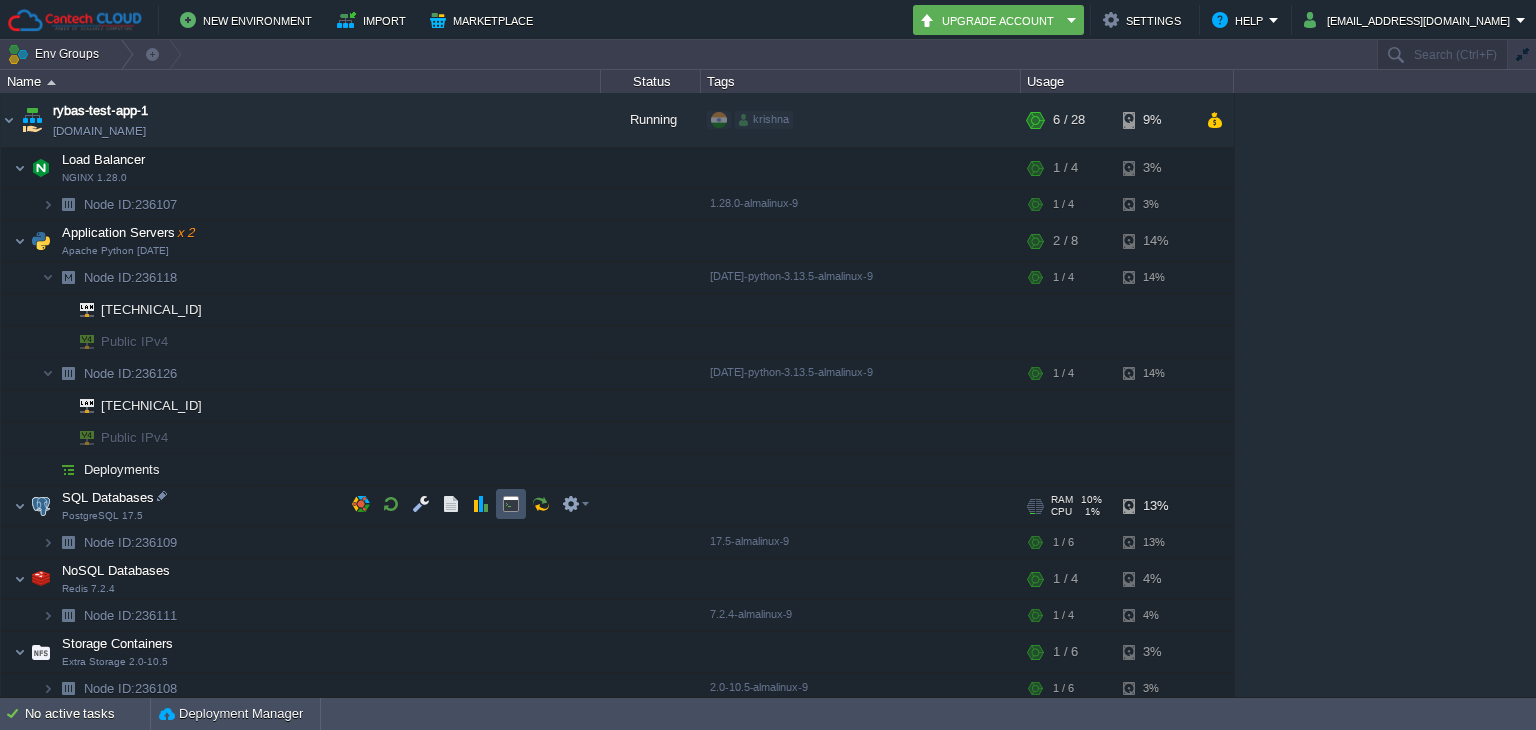 click at bounding box center [511, 504] 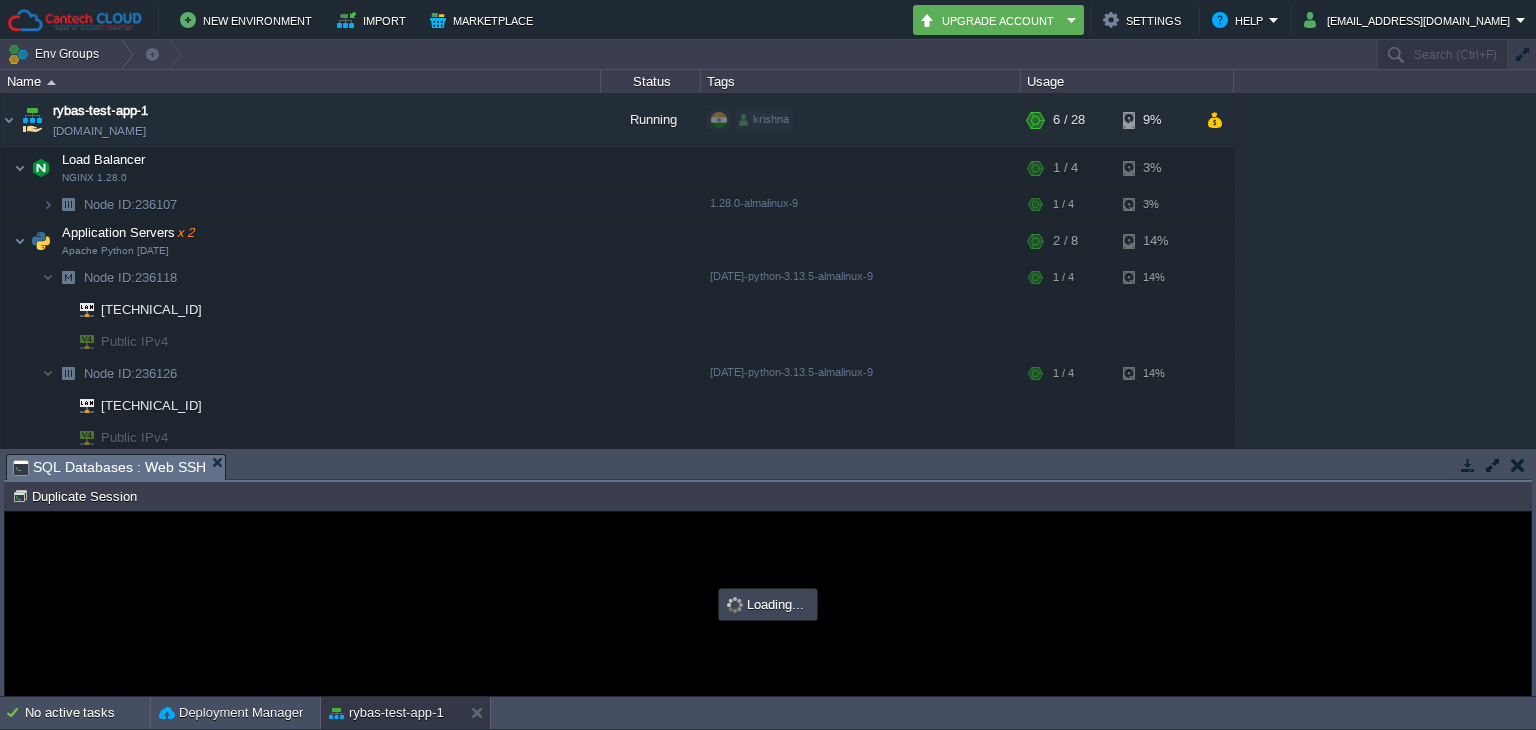 scroll, scrollTop: 0, scrollLeft: 0, axis: both 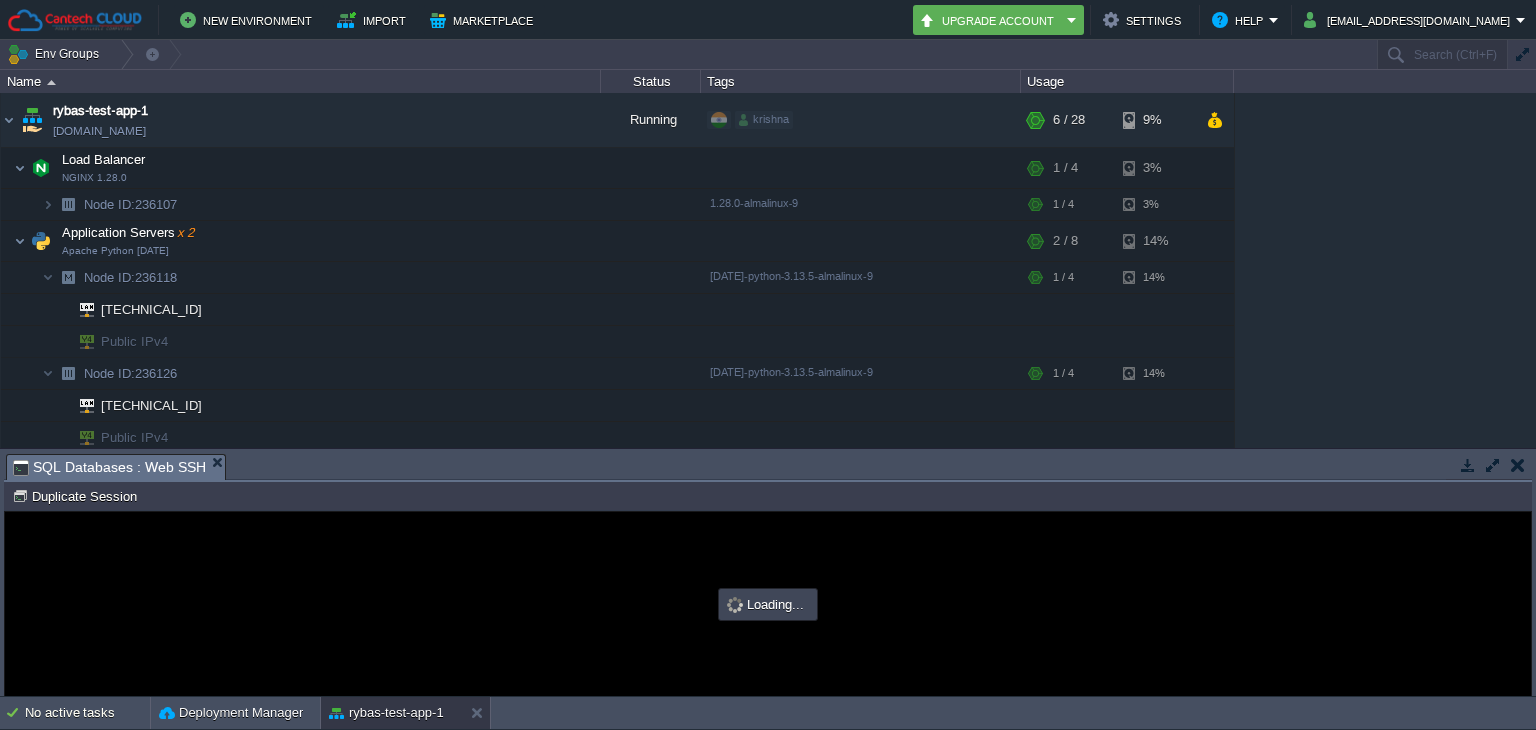 type on "#000000" 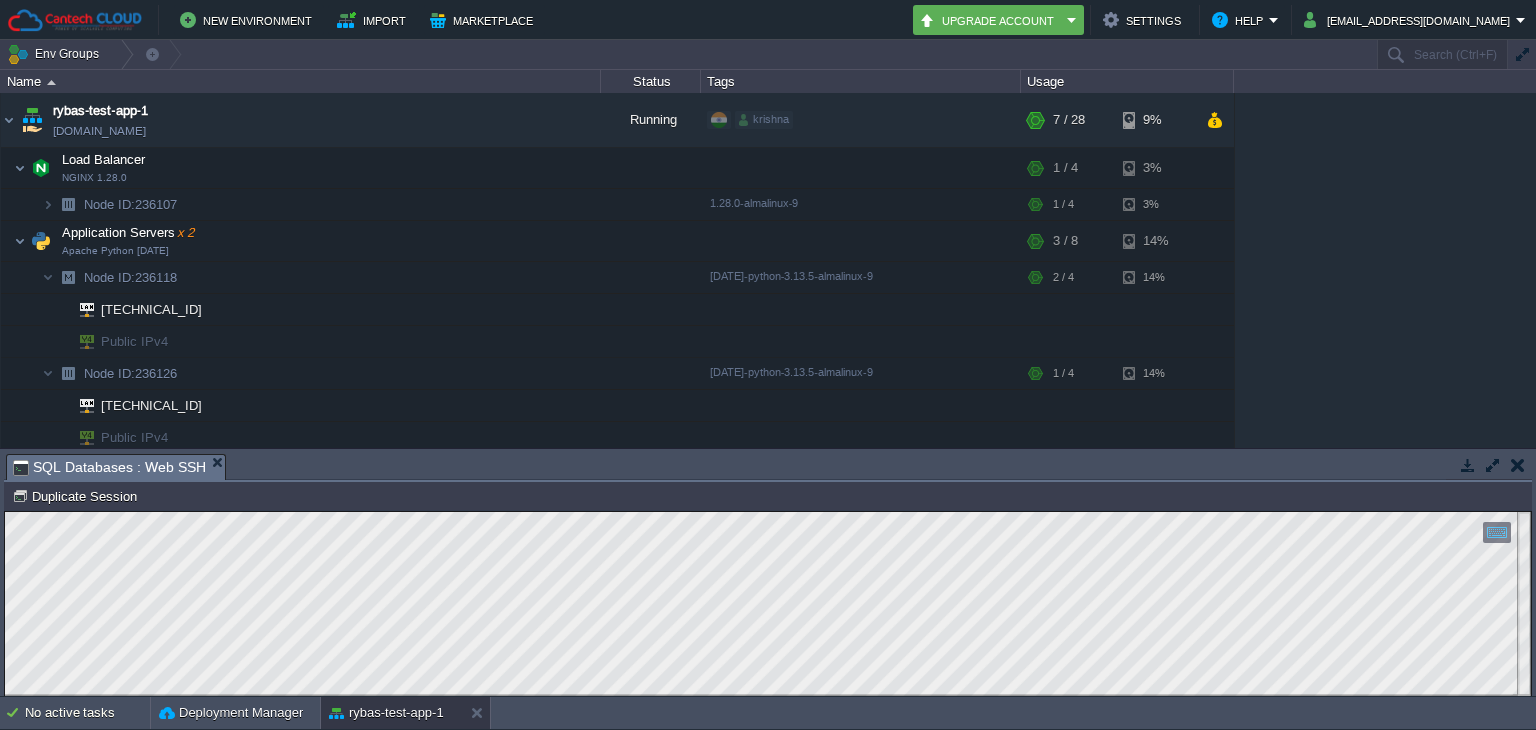 click at bounding box center [1518, 465] 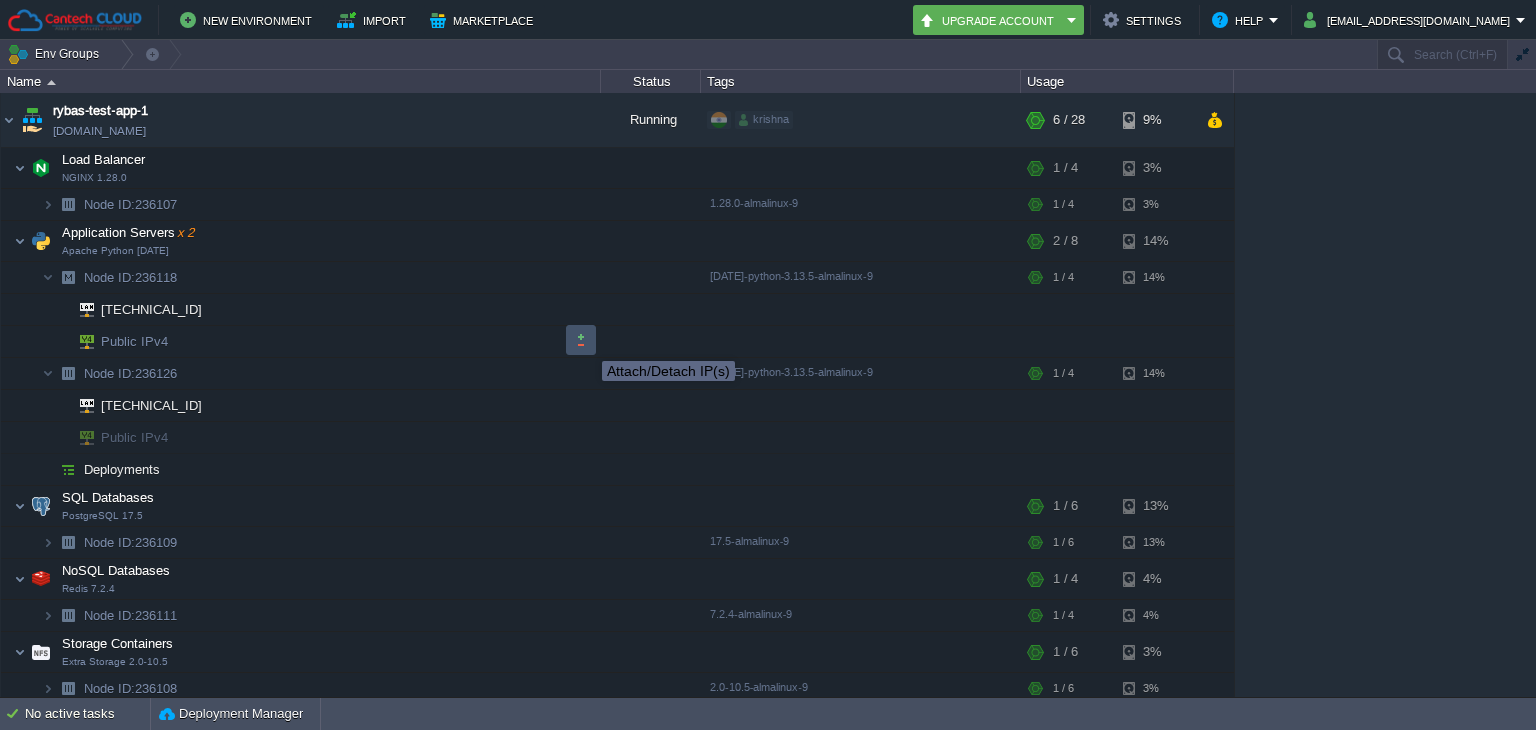 click at bounding box center (581, 340) 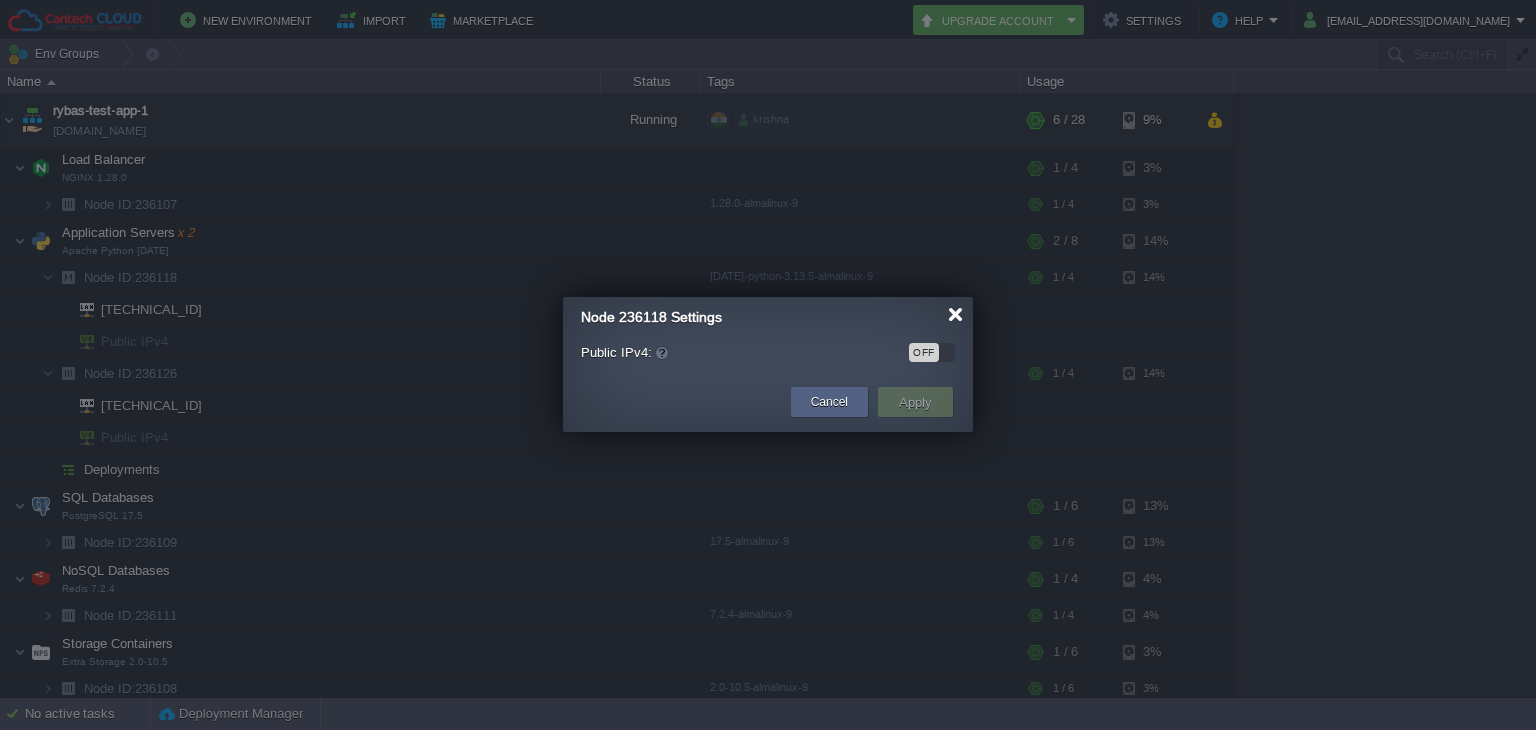 click at bounding box center [955, 314] 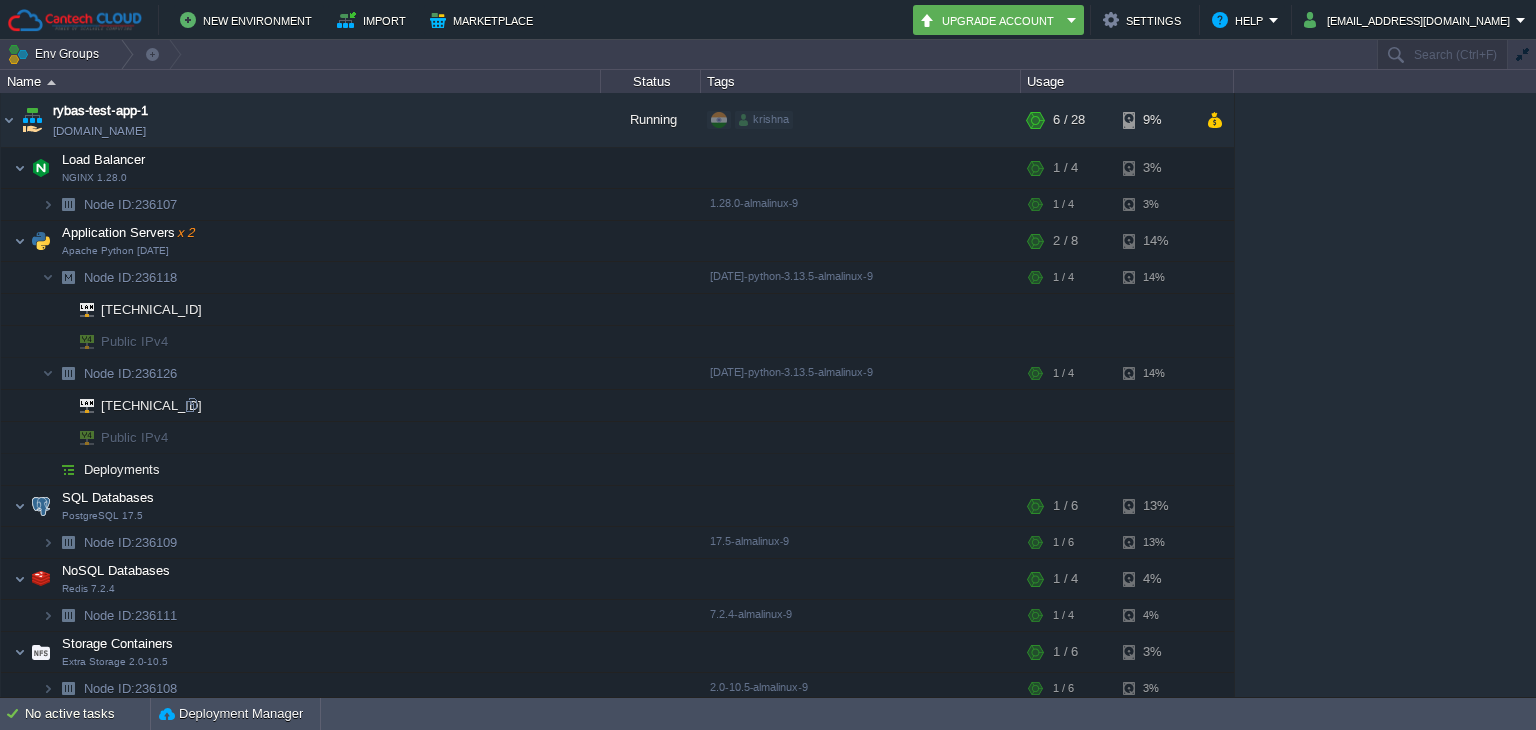 scroll, scrollTop: 0, scrollLeft: 0, axis: both 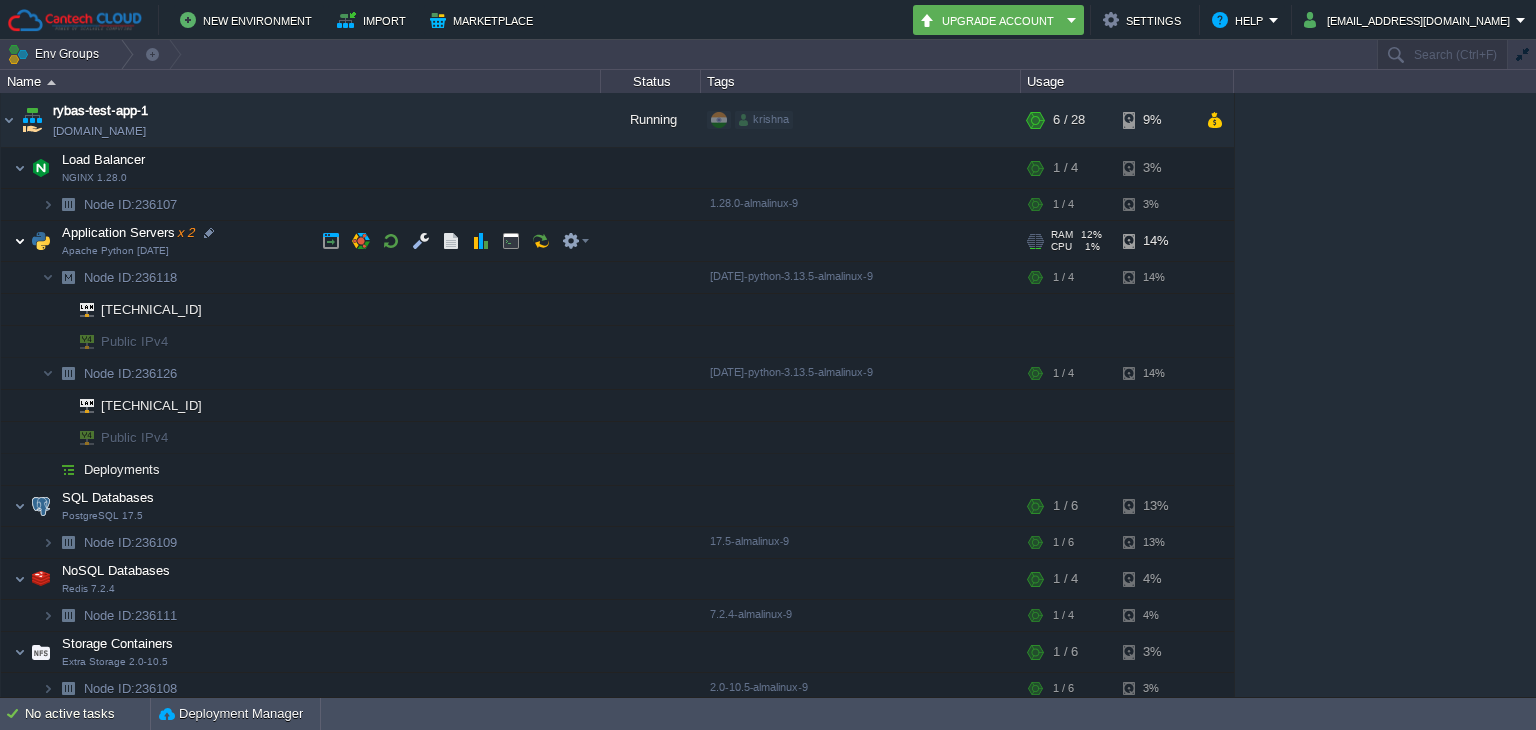 click at bounding box center [20, 241] 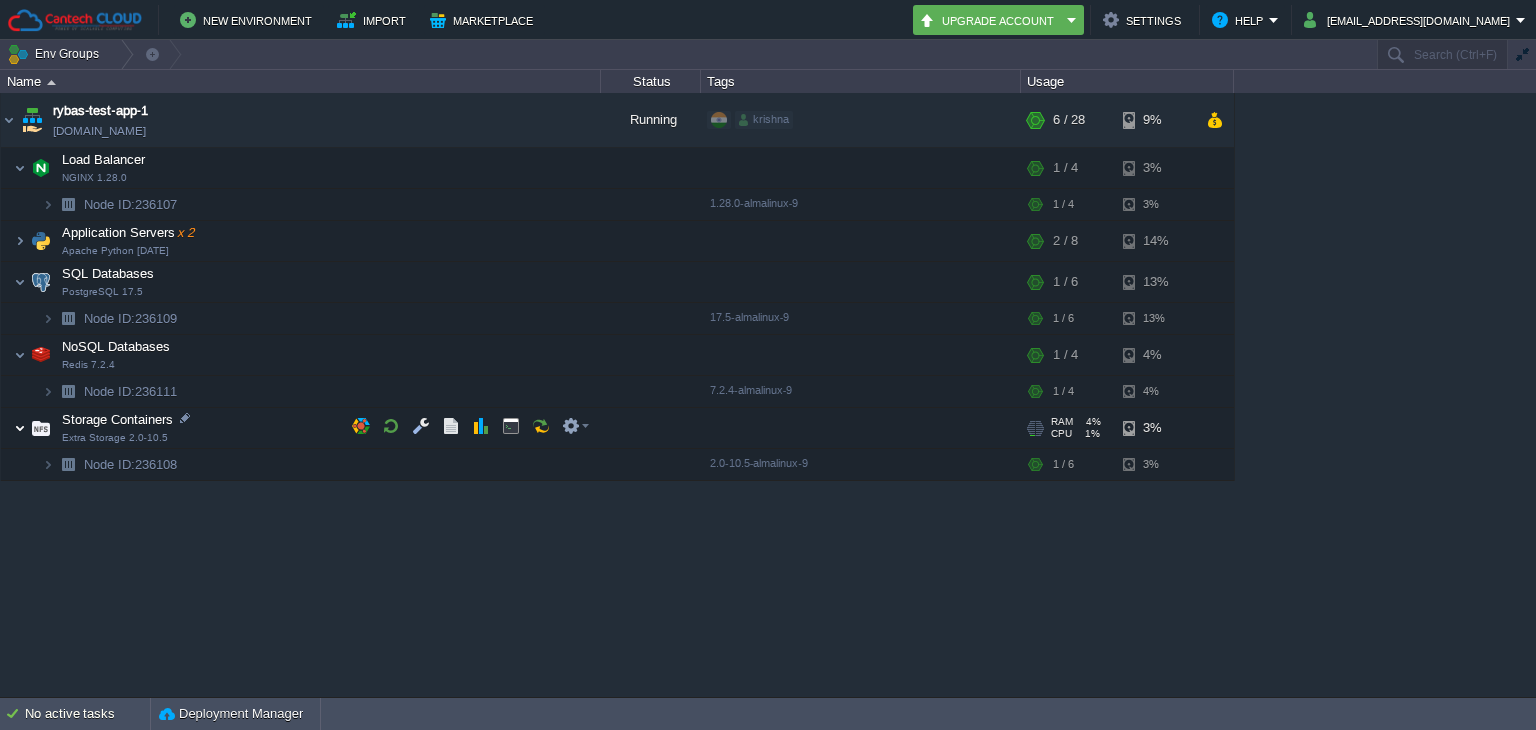 click at bounding box center [20, 428] 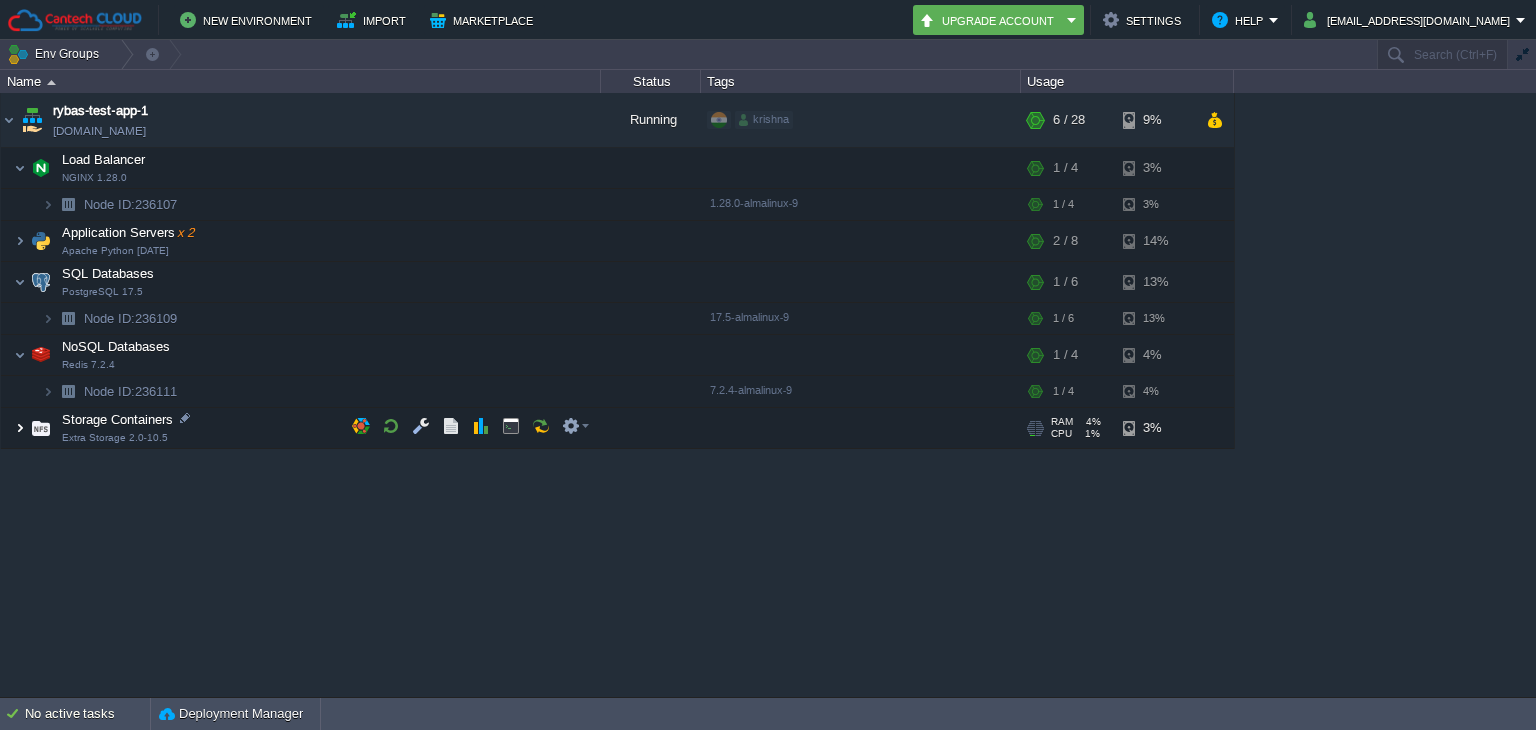 click at bounding box center (20, 428) 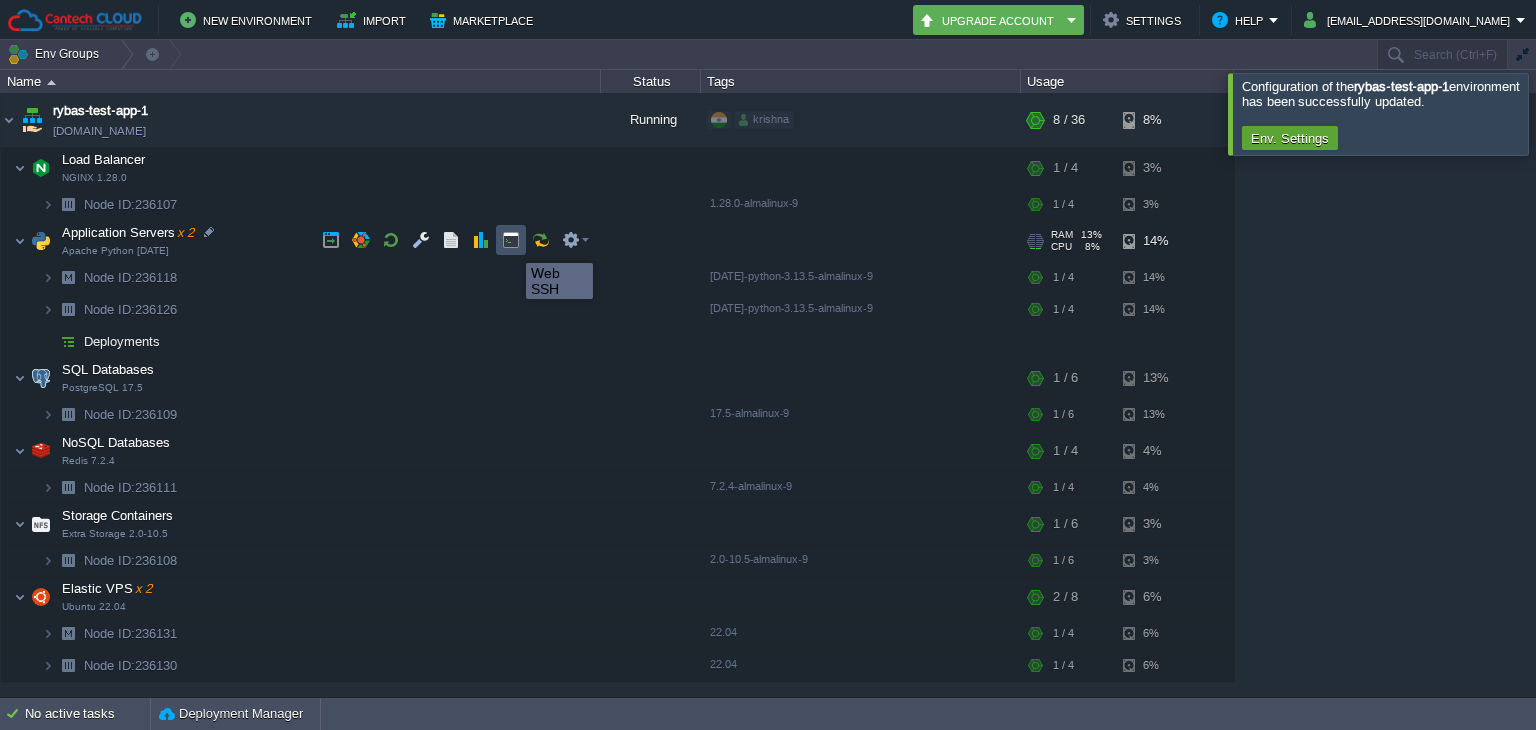 click at bounding box center [511, 240] 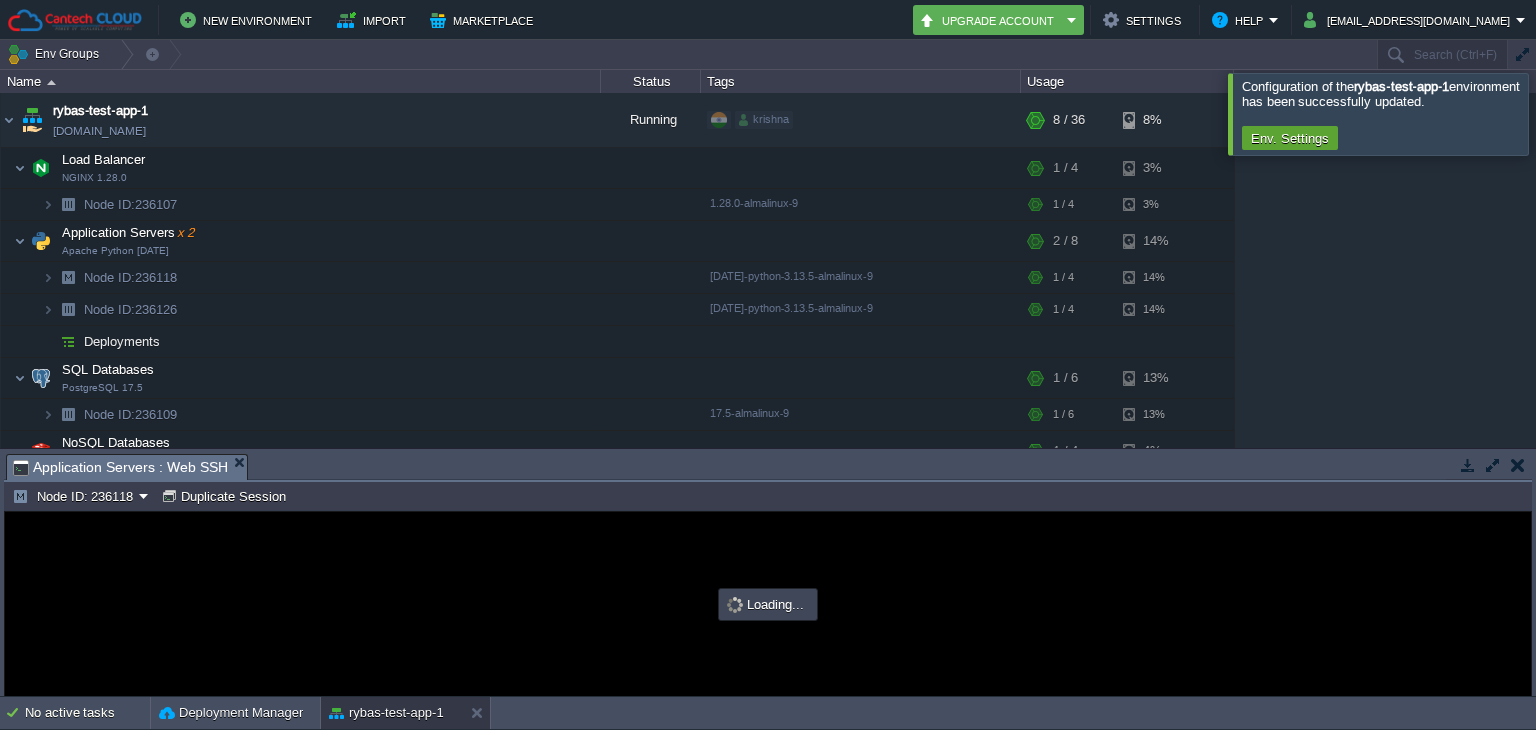 scroll, scrollTop: 0, scrollLeft: 0, axis: both 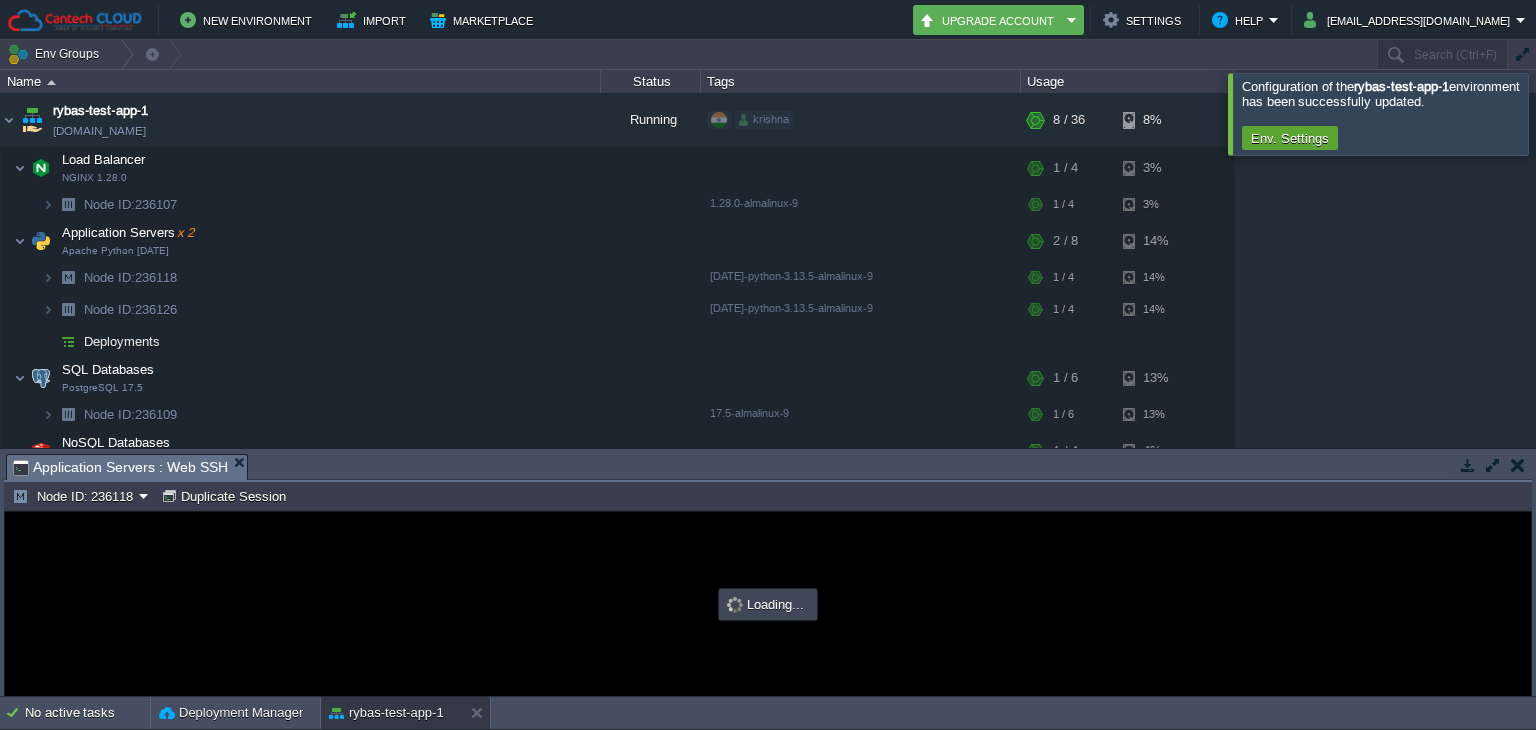 type on "#000000" 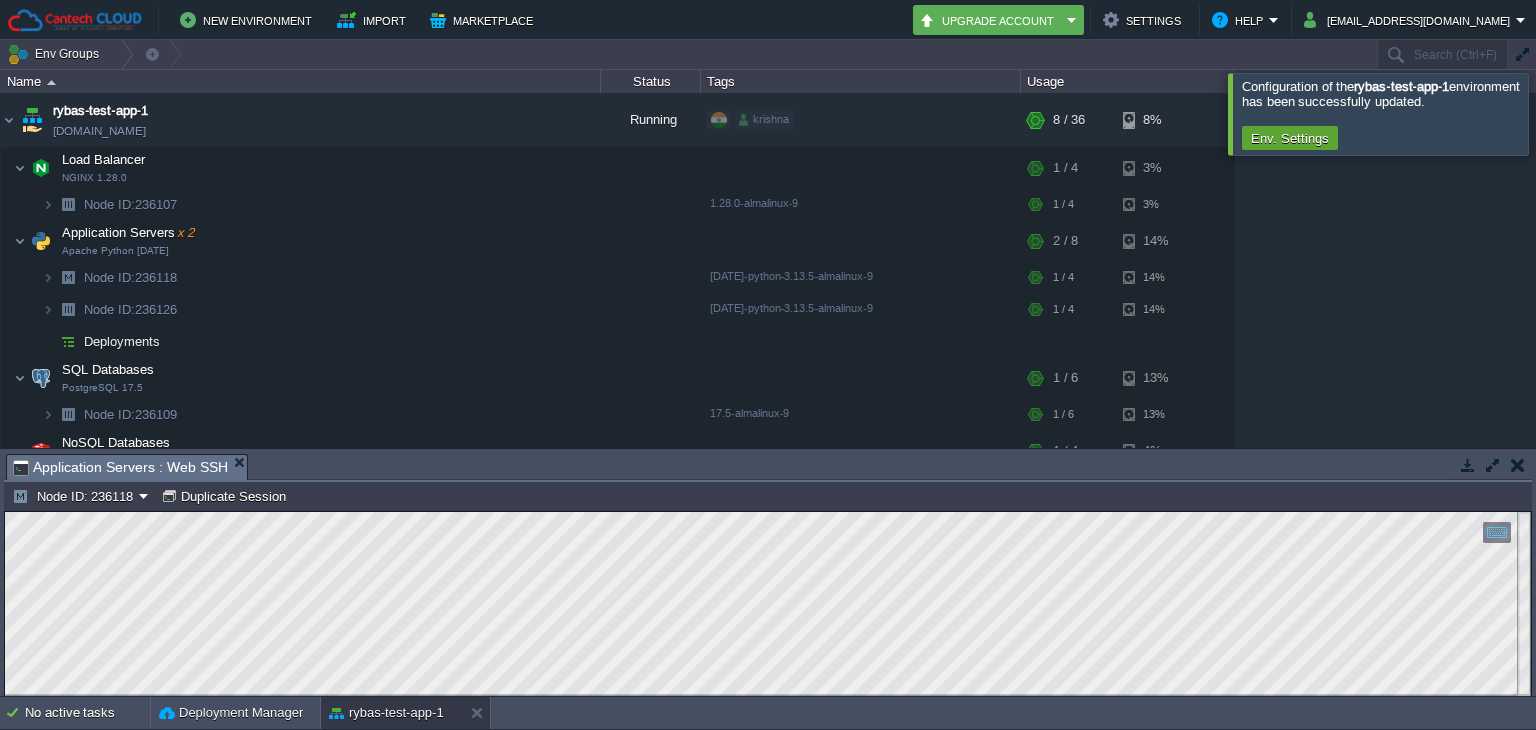click at bounding box center [1517, 465] 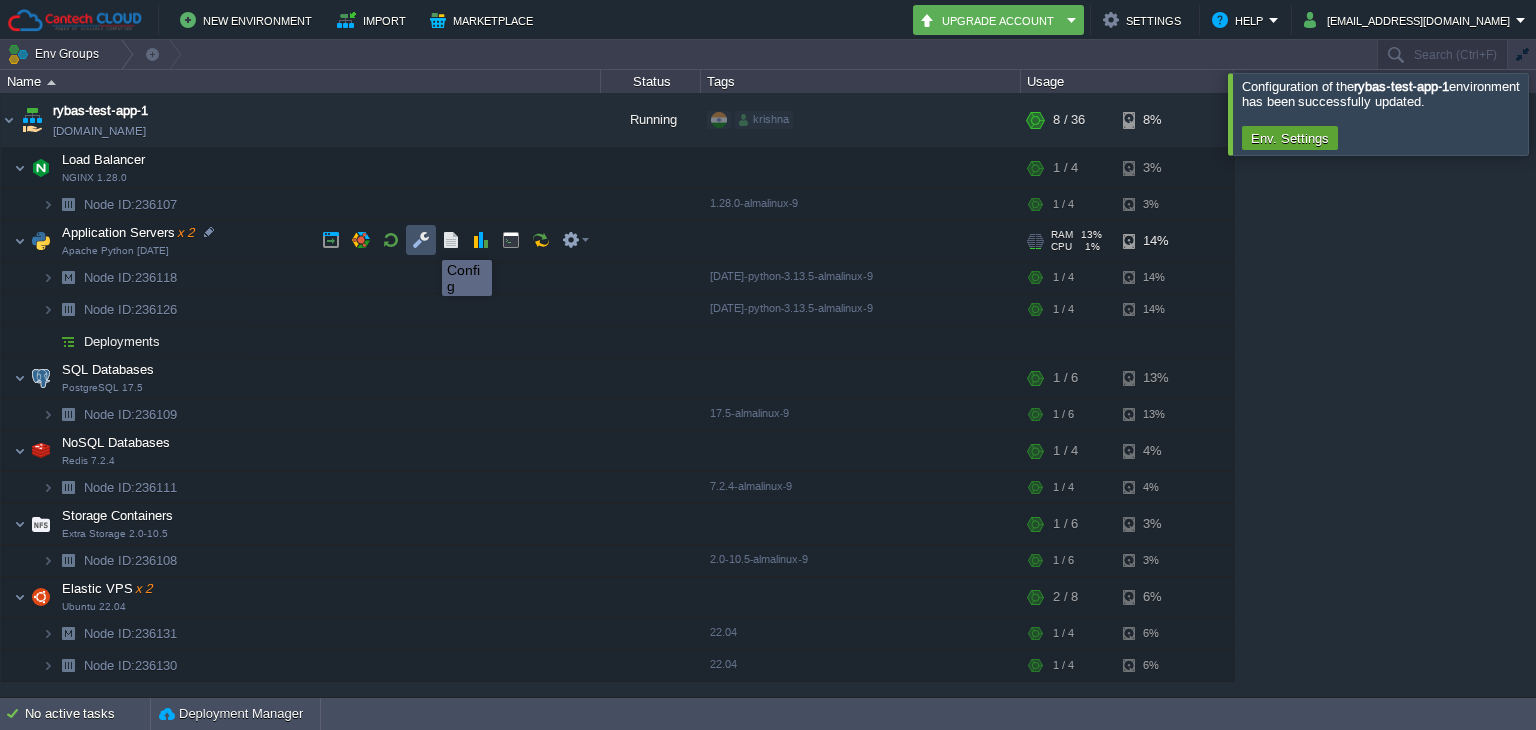 click at bounding box center [421, 240] 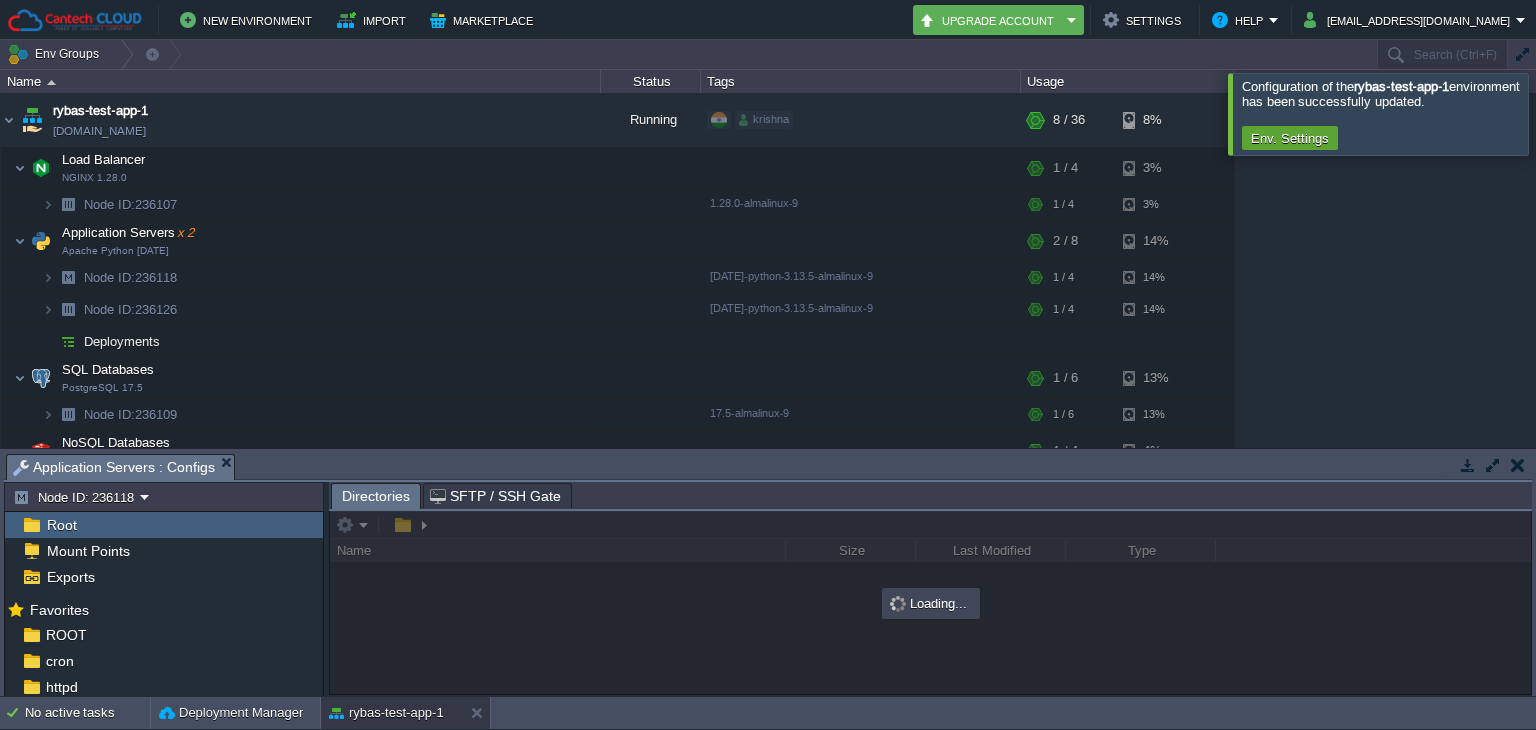 click on "Root" at bounding box center (164, 525) 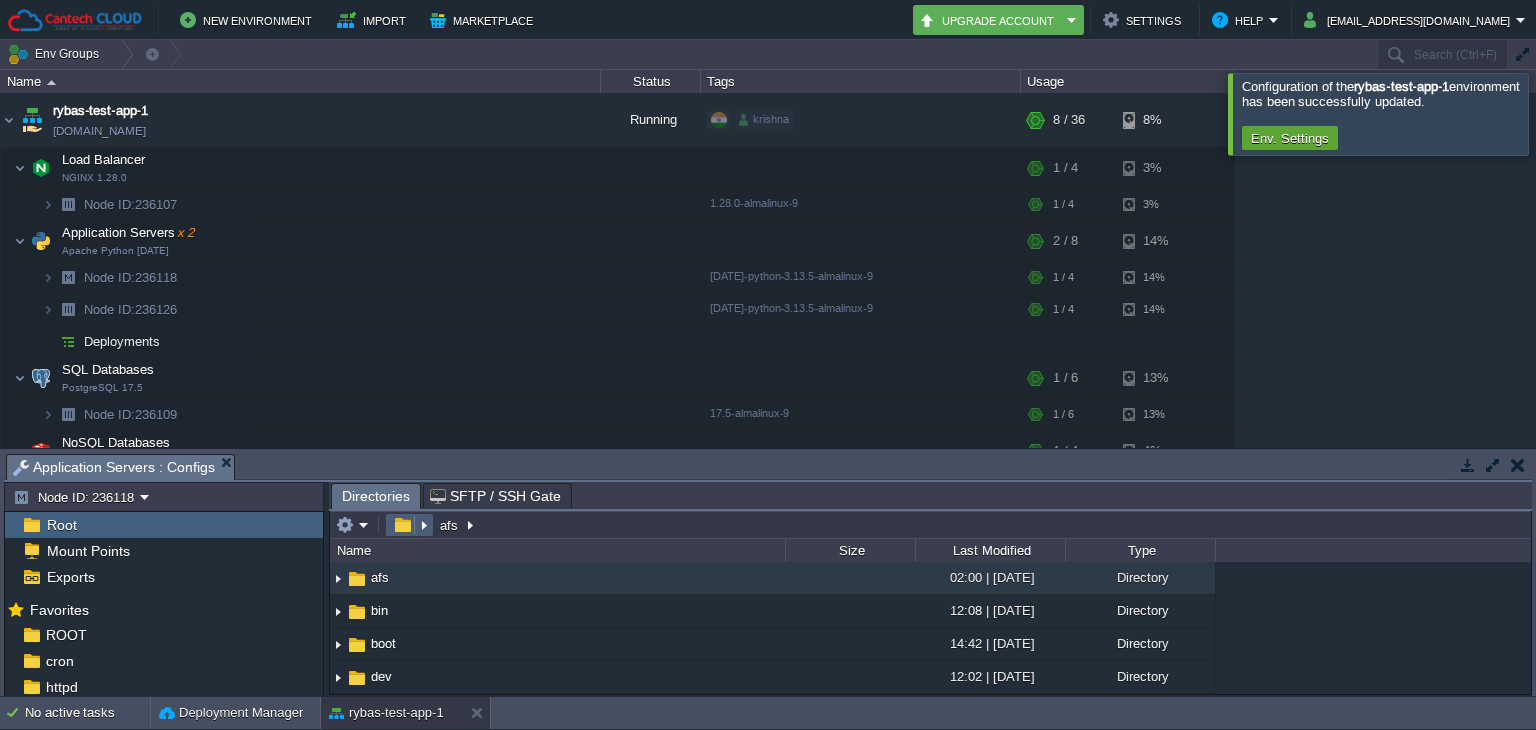click at bounding box center (409, 525) 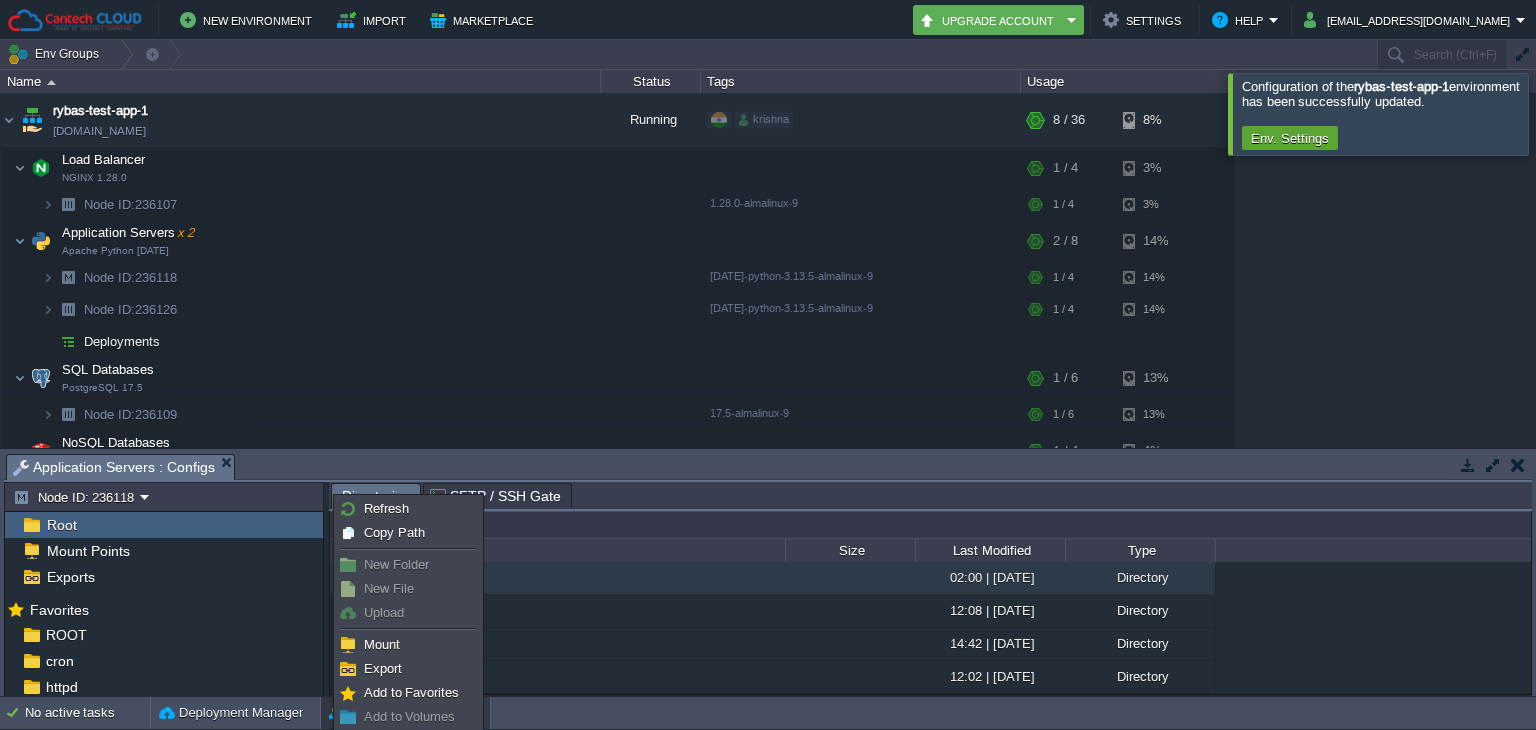 type on "/afs" 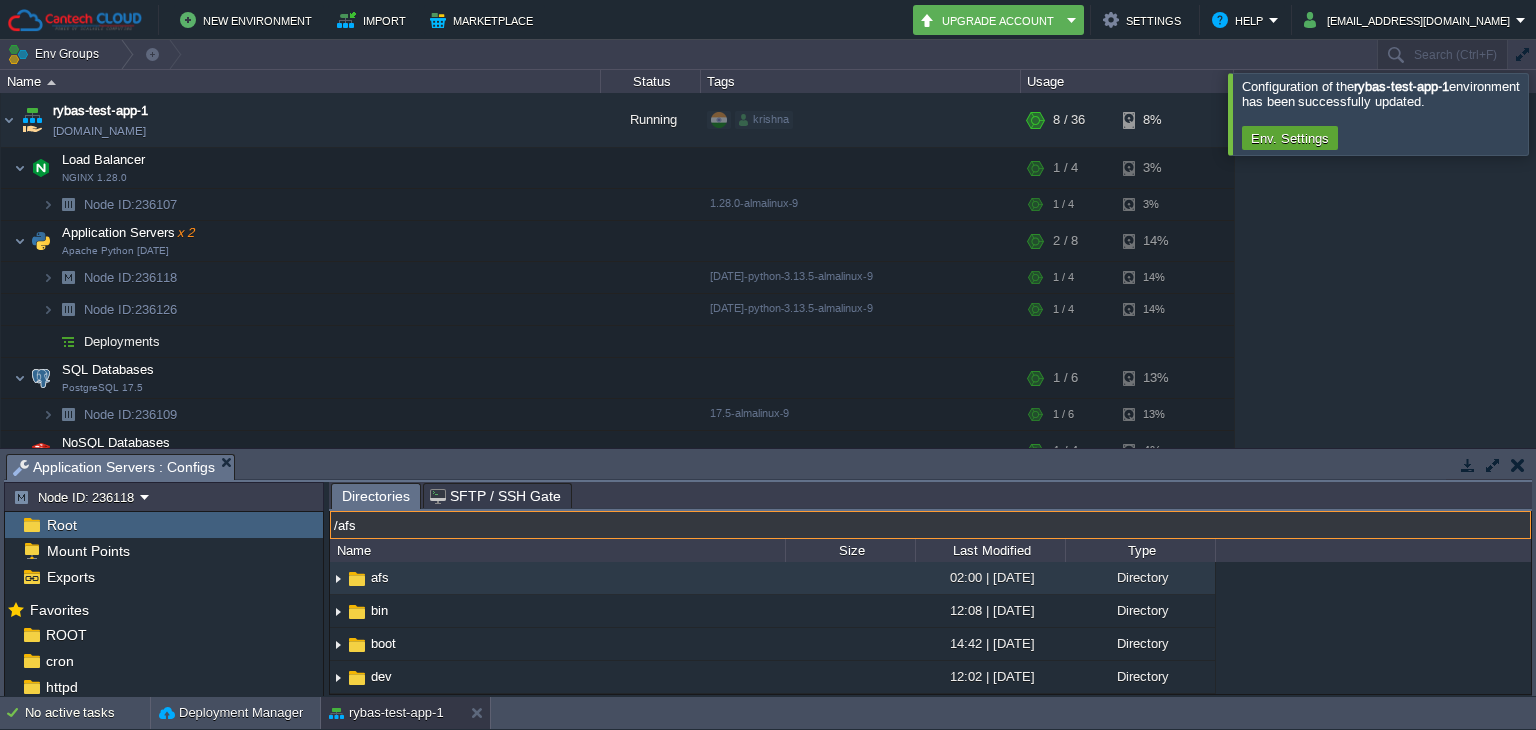 click on "/afs" at bounding box center (930, 525) 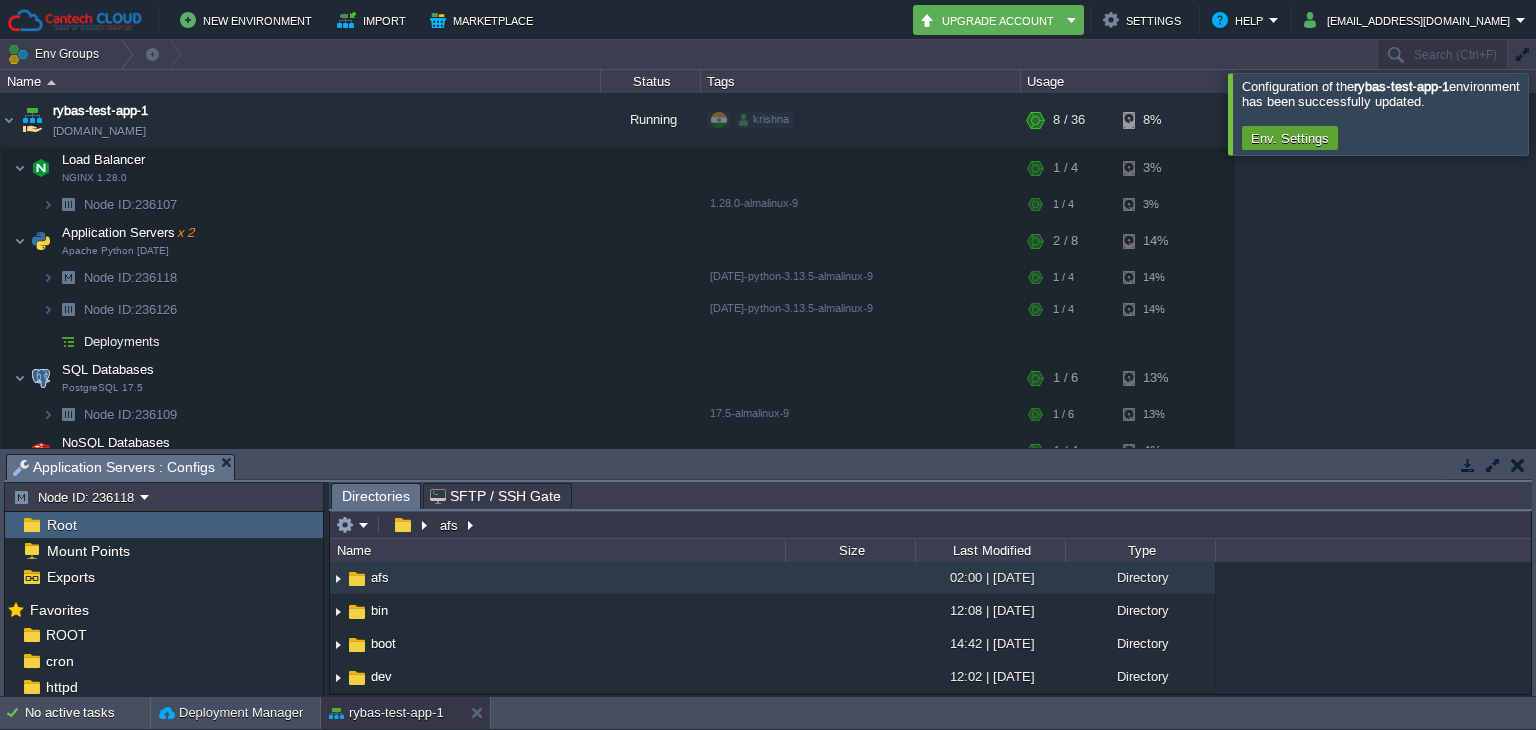 click on "Root" at bounding box center (164, 525) 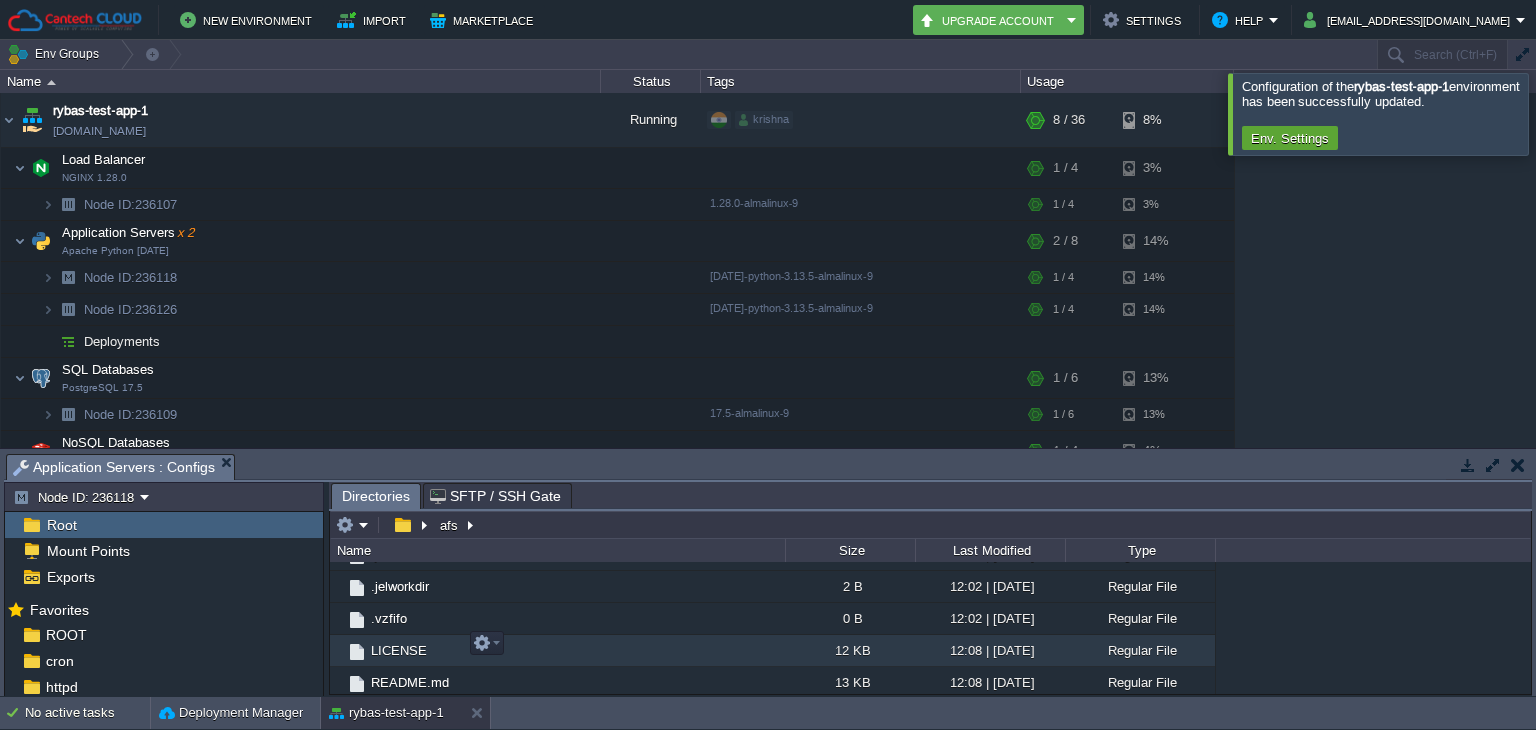 scroll, scrollTop: 840, scrollLeft: 0, axis: vertical 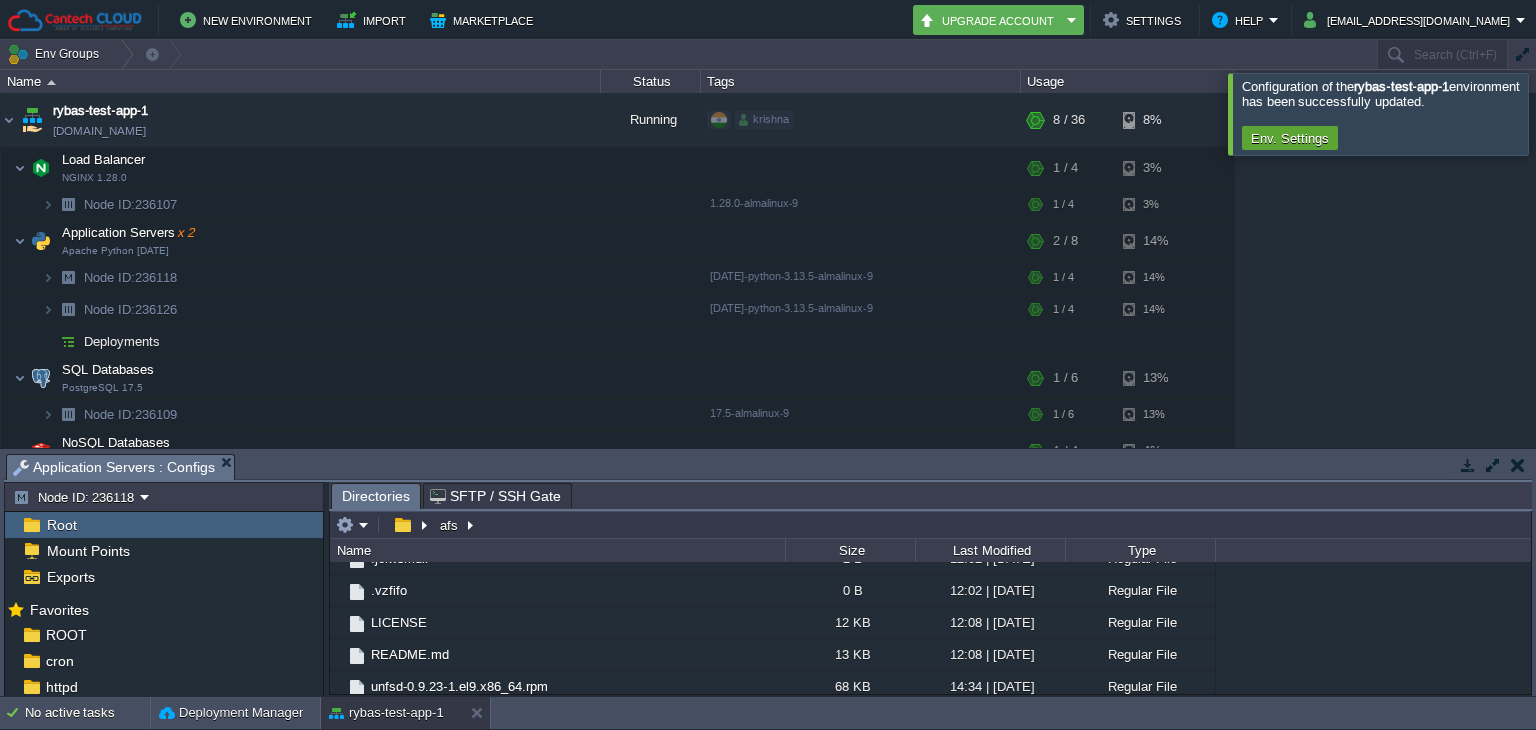 click at bounding box center (1518, 465) 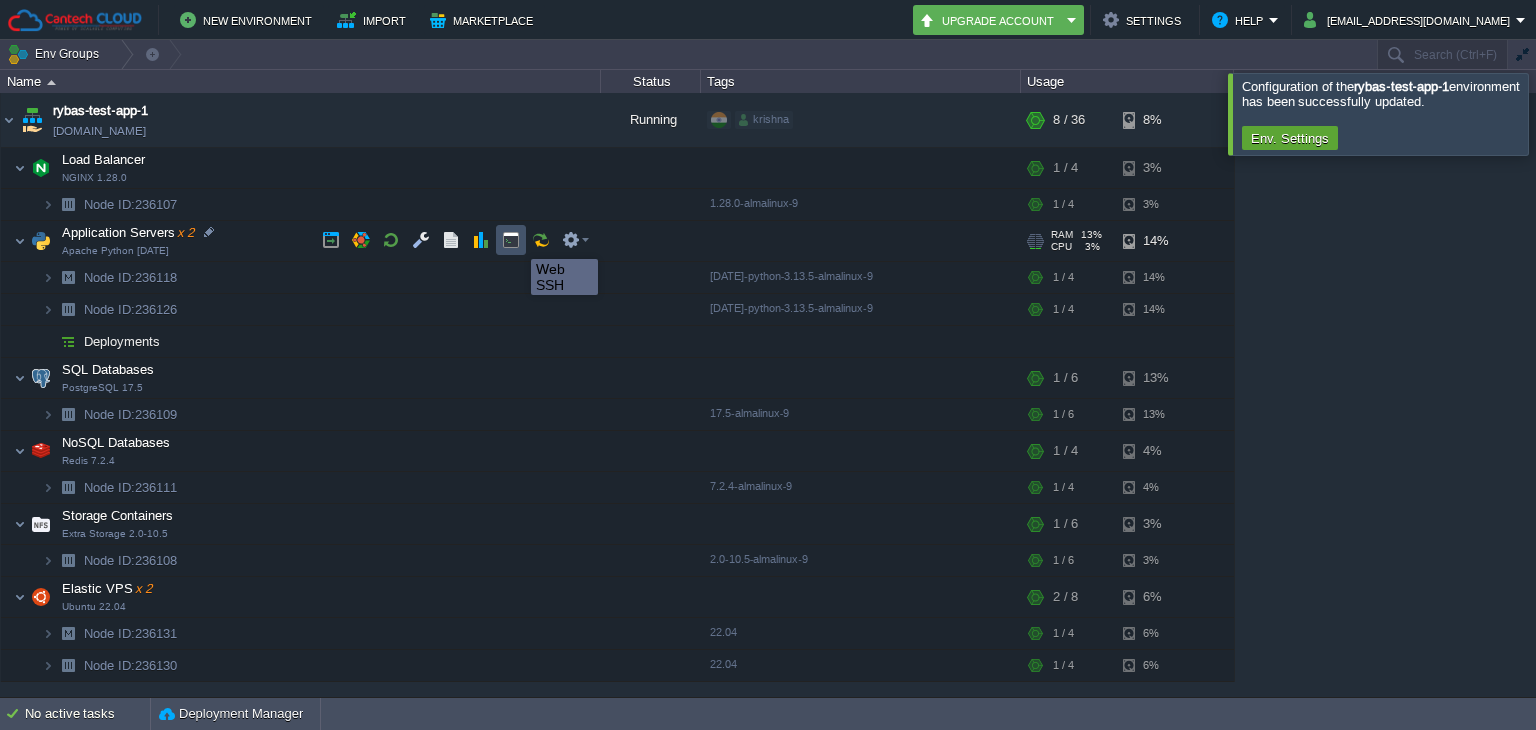 click at bounding box center (511, 240) 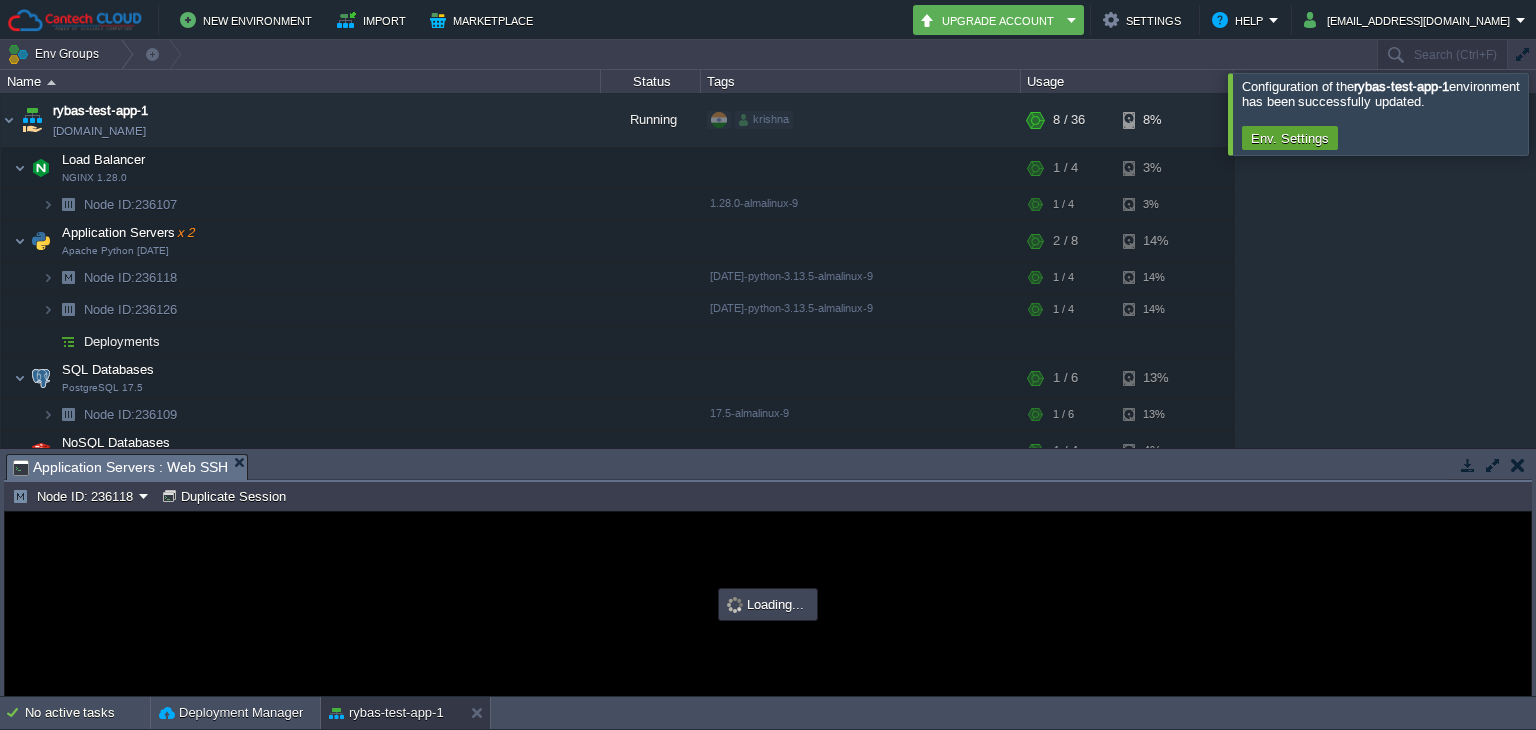 scroll, scrollTop: 0, scrollLeft: 0, axis: both 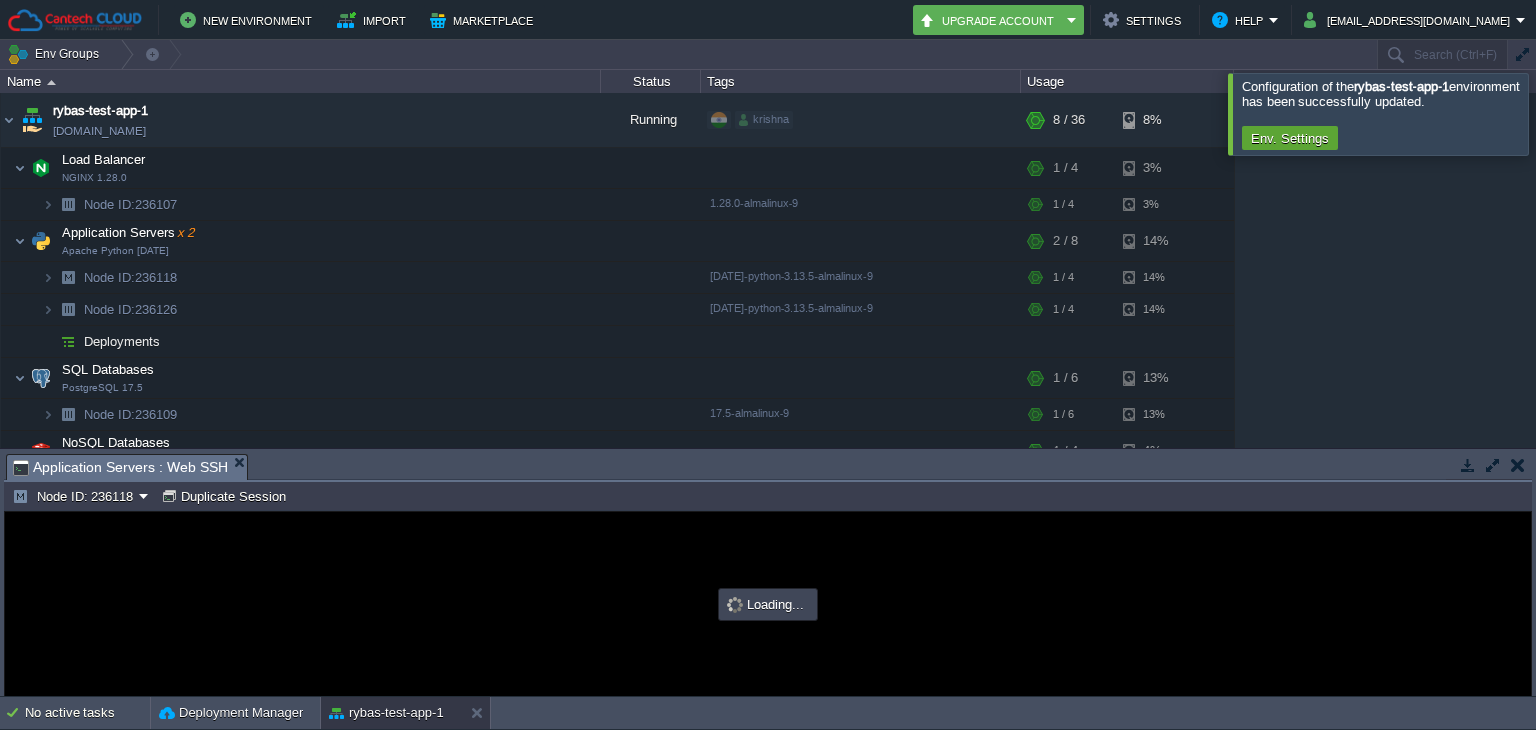 type on "#000000" 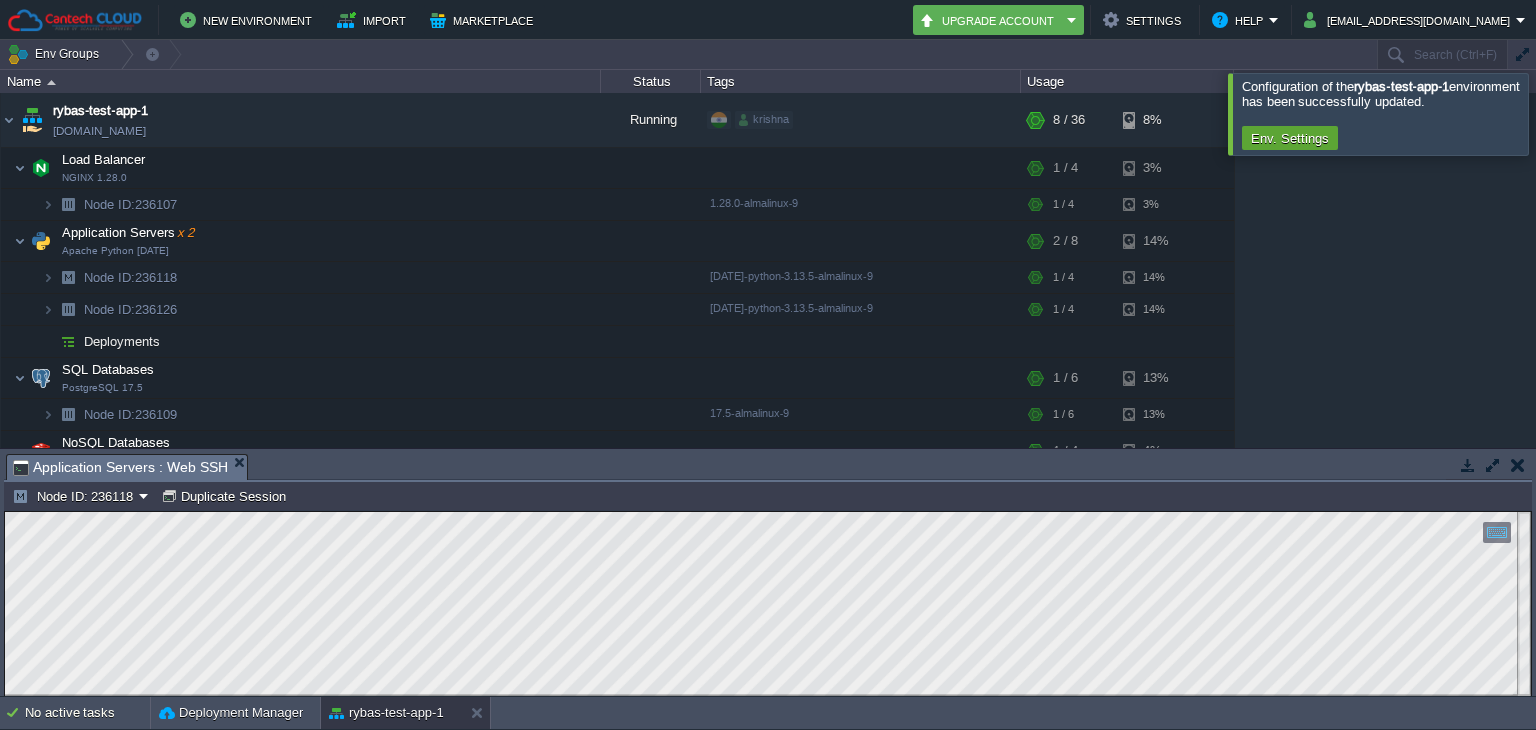 click at bounding box center [1518, 465] 